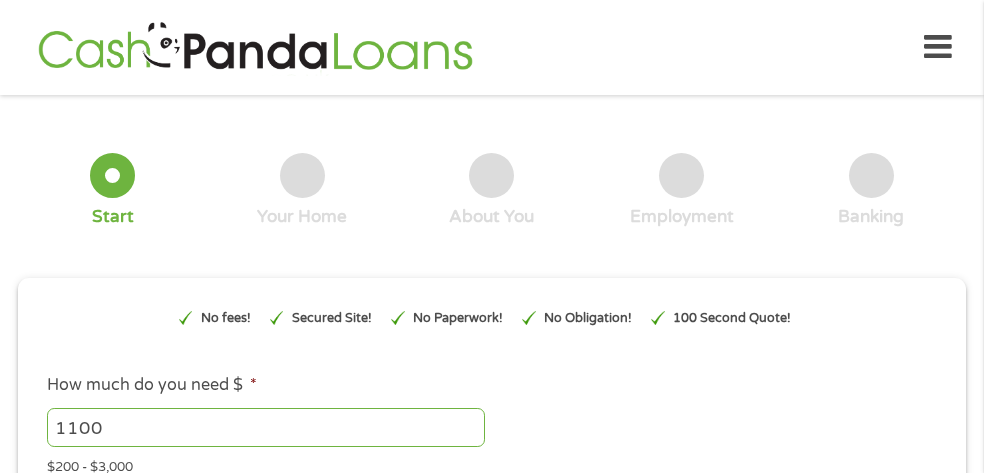 scroll, scrollTop: 0, scrollLeft: 0, axis: both 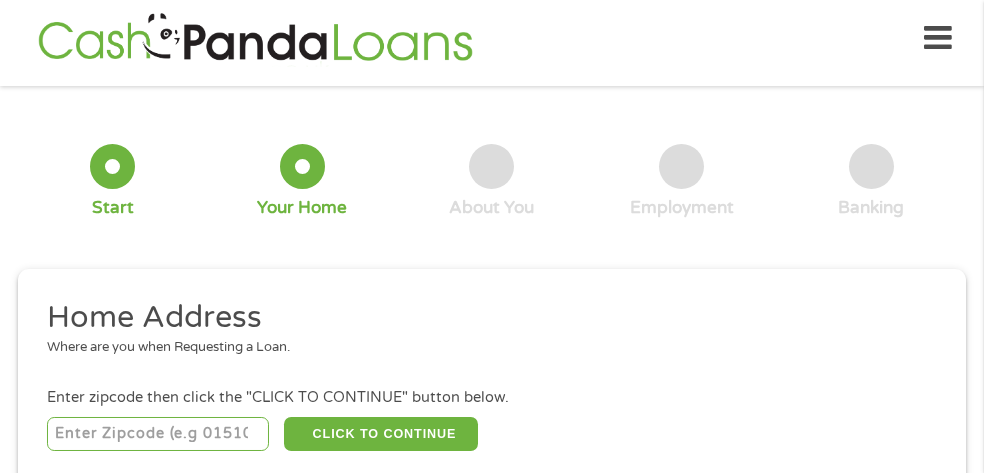 click at bounding box center (158, 434) 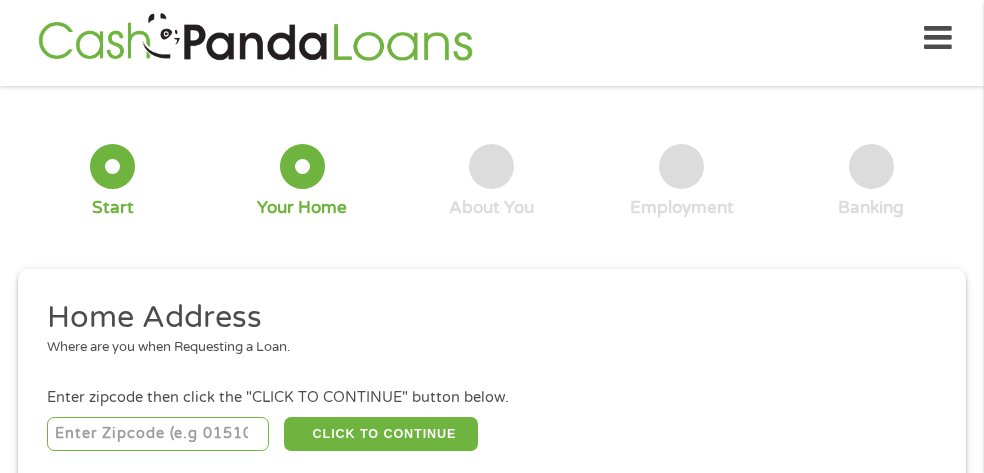 type on "46143" 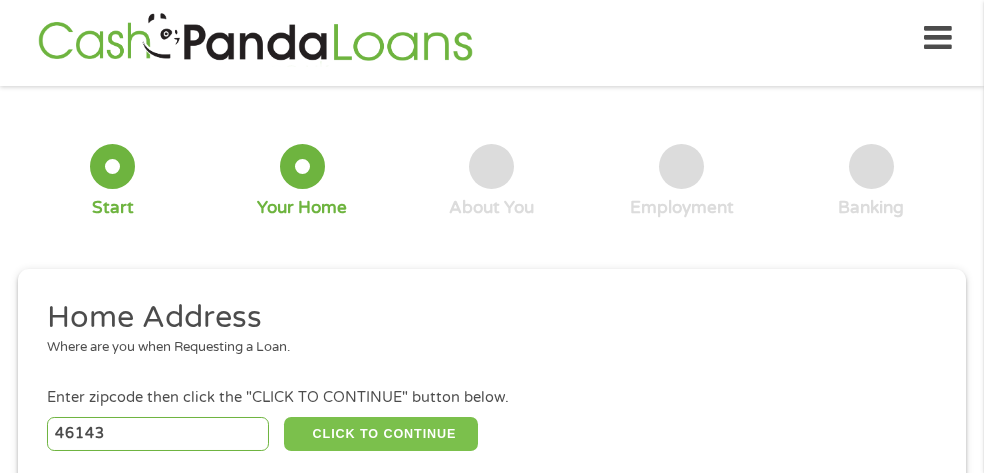 click on "CLICK TO CONTINUE" at bounding box center (381, 434) 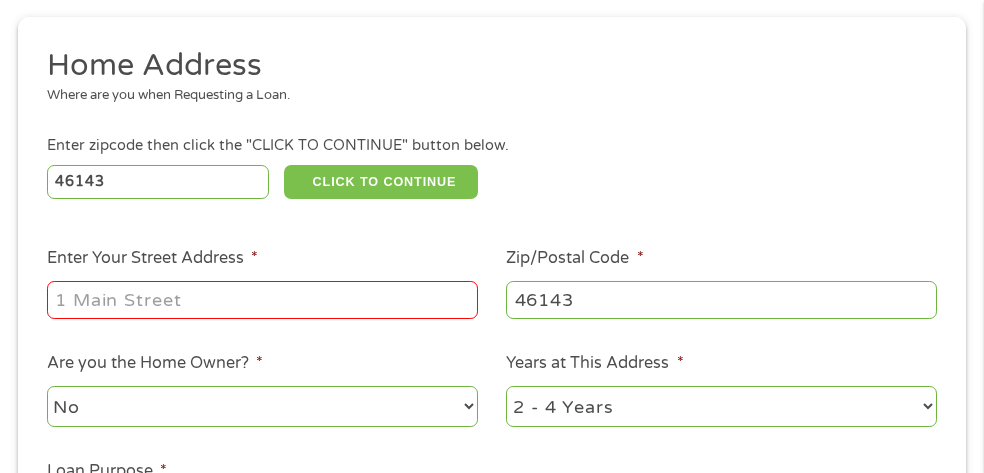 scroll, scrollTop: 263, scrollLeft: 0, axis: vertical 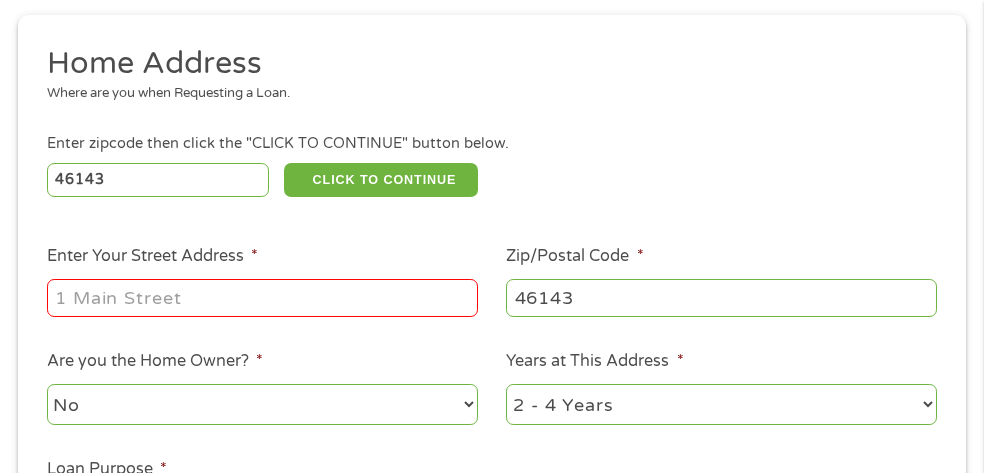 click on "Enter Your Street Address *" at bounding box center (262, 298) 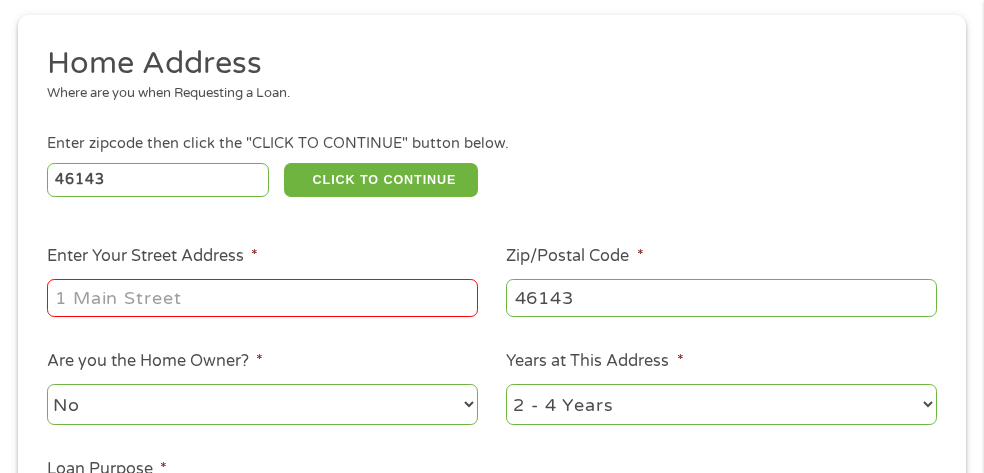 type on "[STREET_ADDRESS]" 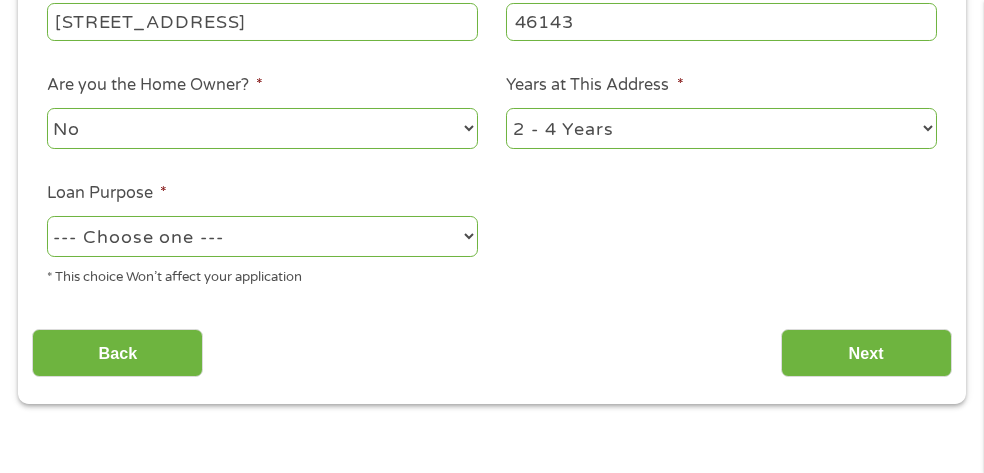 scroll, scrollTop: 540, scrollLeft: 0, axis: vertical 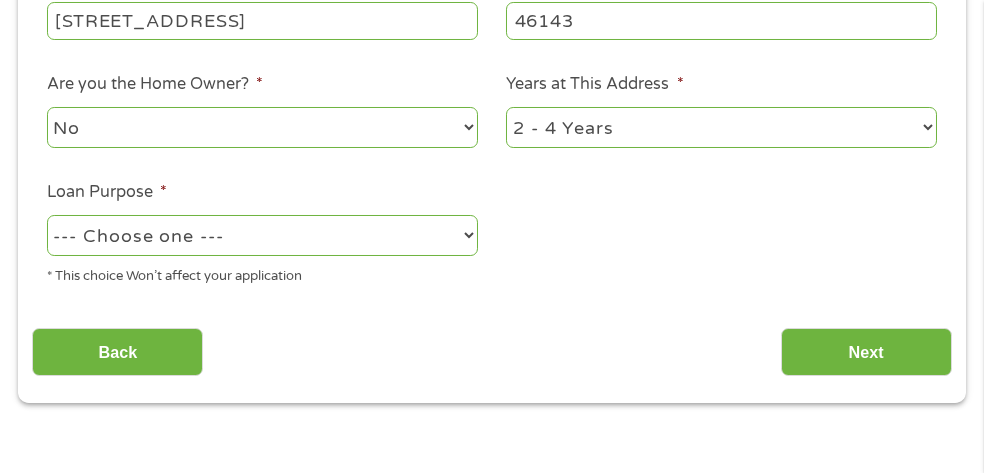 click on "--- Choose one --- Pay Bills Debt Consolidation Home Improvement Major Purchase Car Loan Short Term Cash Medical Expenses Other" at bounding box center [262, 235] 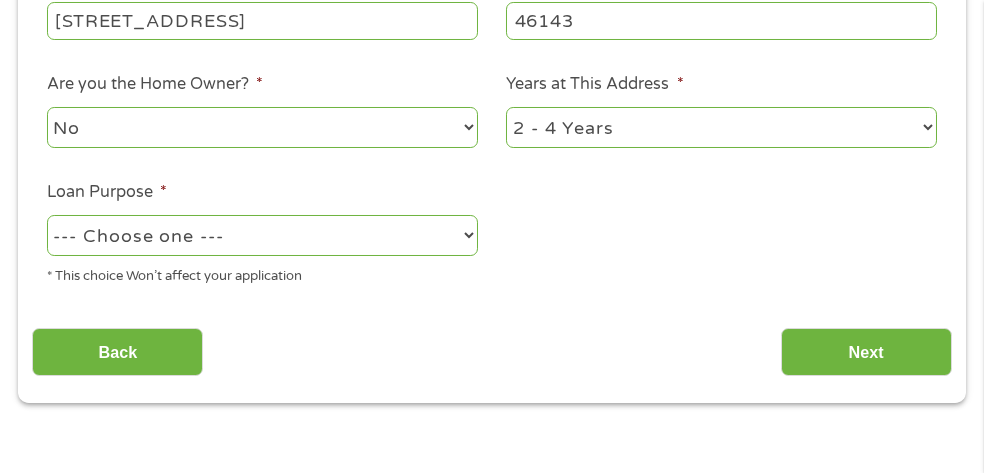 select on "shorttermcash" 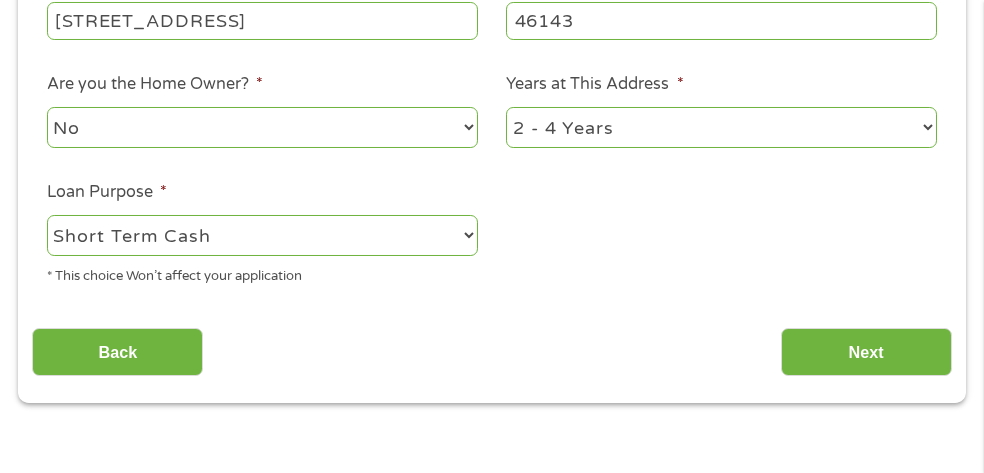 click on "--- Choose one --- Pay Bills Debt Consolidation Home Improvement Major Purchase Car Loan Short Term Cash Medical Expenses Other" at bounding box center [262, 235] 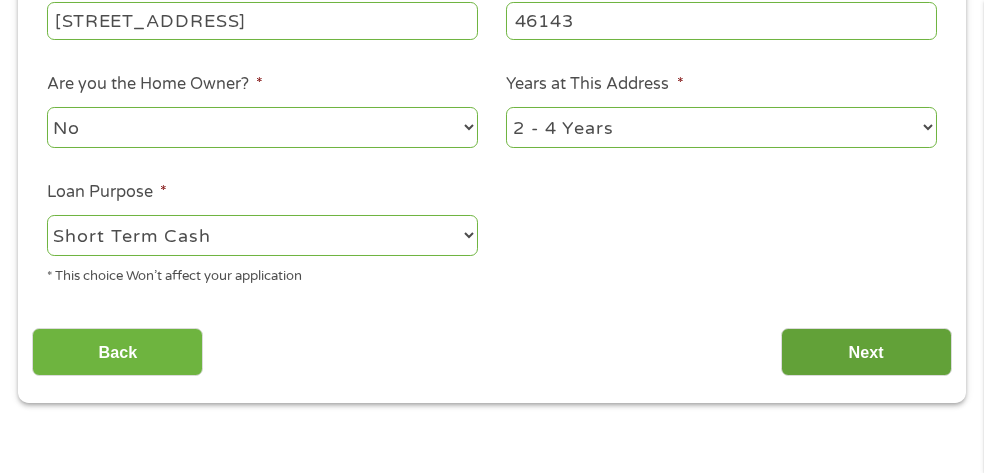 click on "Next" at bounding box center (866, 352) 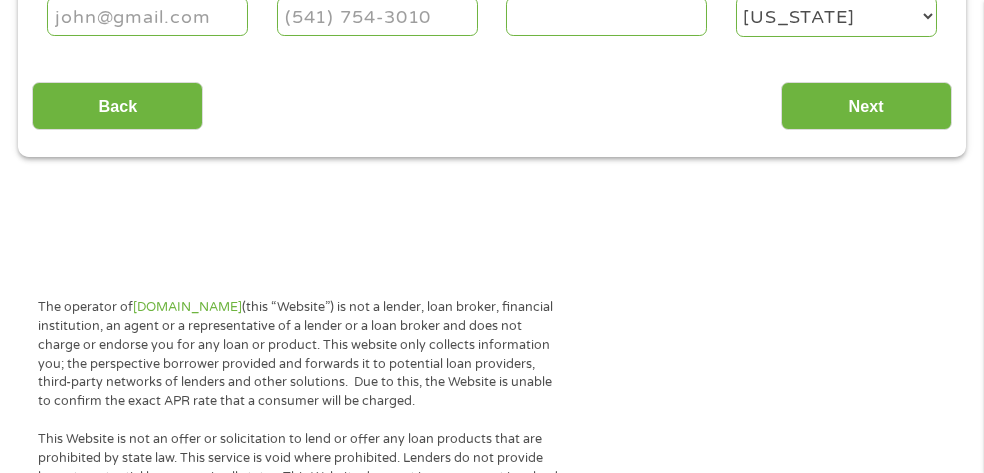 scroll, scrollTop: 9, scrollLeft: 0, axis: vertical 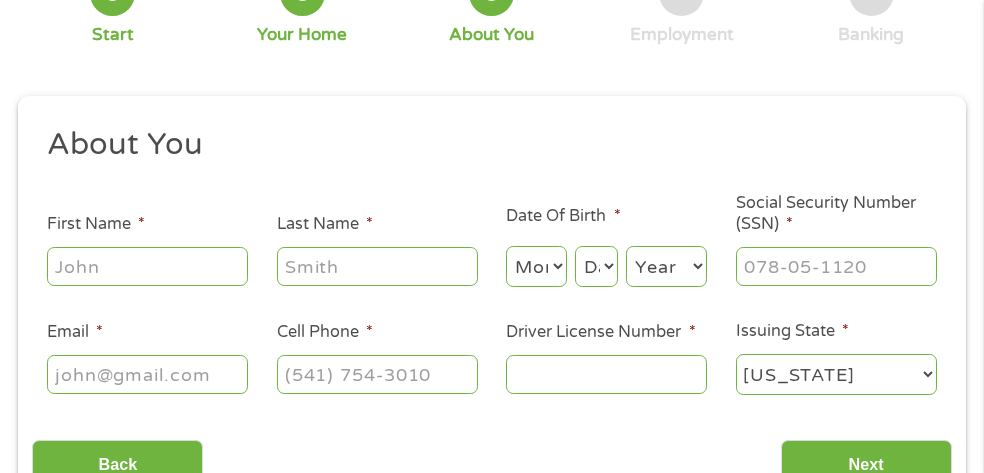 click on "First Name *" at bounding box center (147, 266) 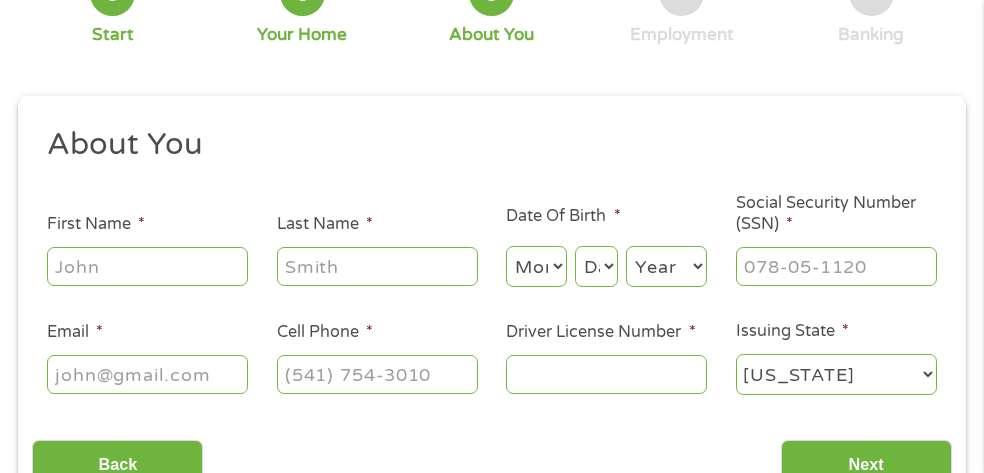 type on "[PERSON_NAME]" 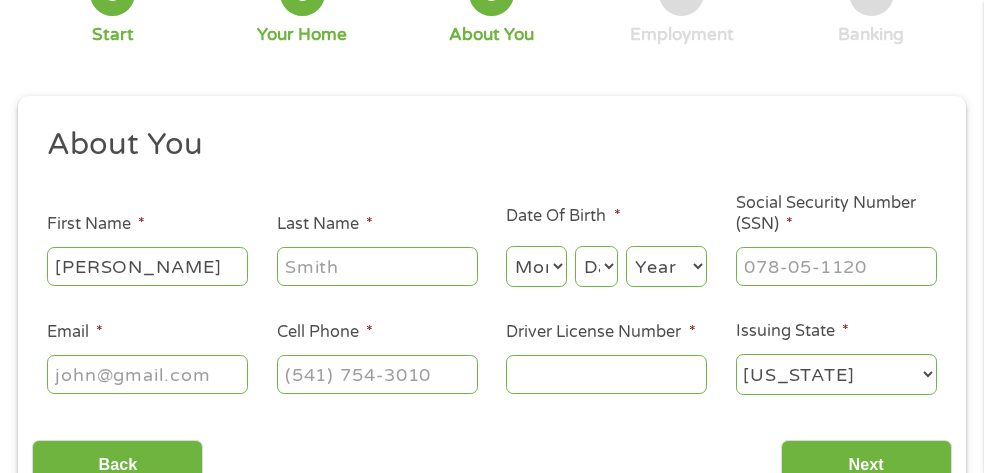 type on "[PERSON_NAME]" 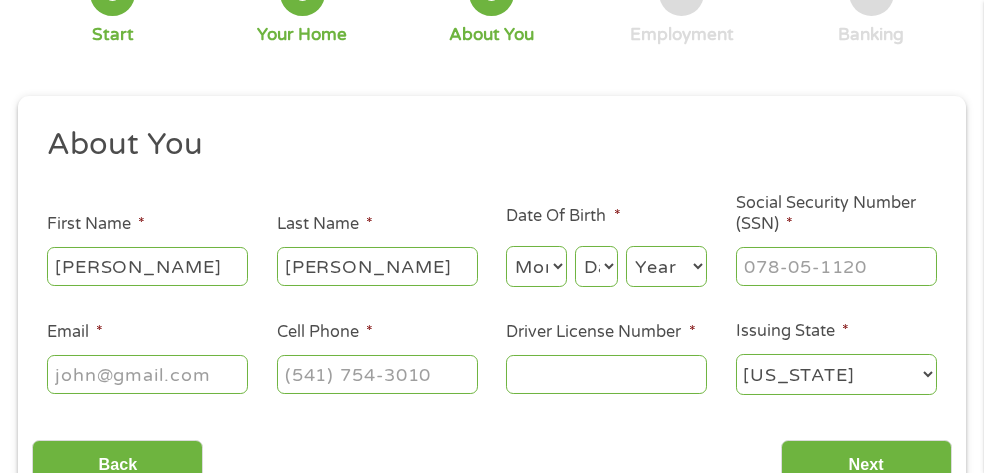 type on "[EMAIL_ADDRESS][DOMAIN_NAME]" 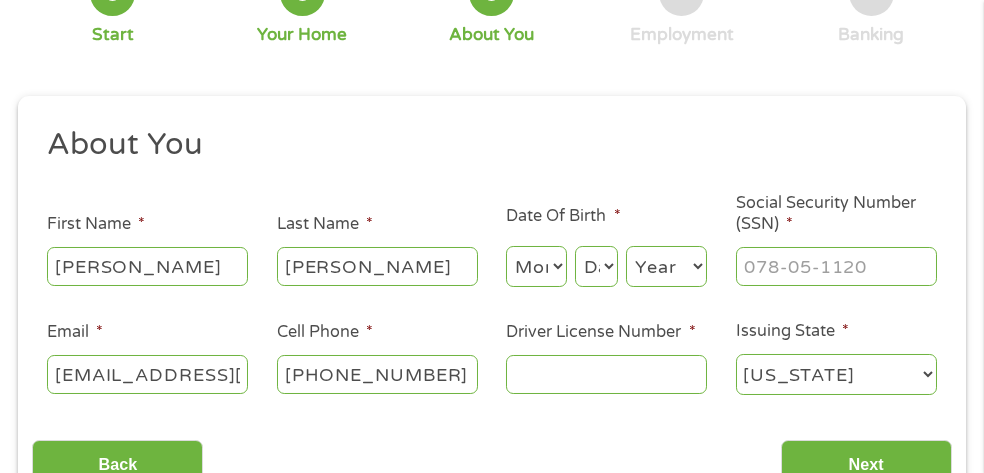 click on "[PHONE_NUMBER]" at bounding box center [377, 374] 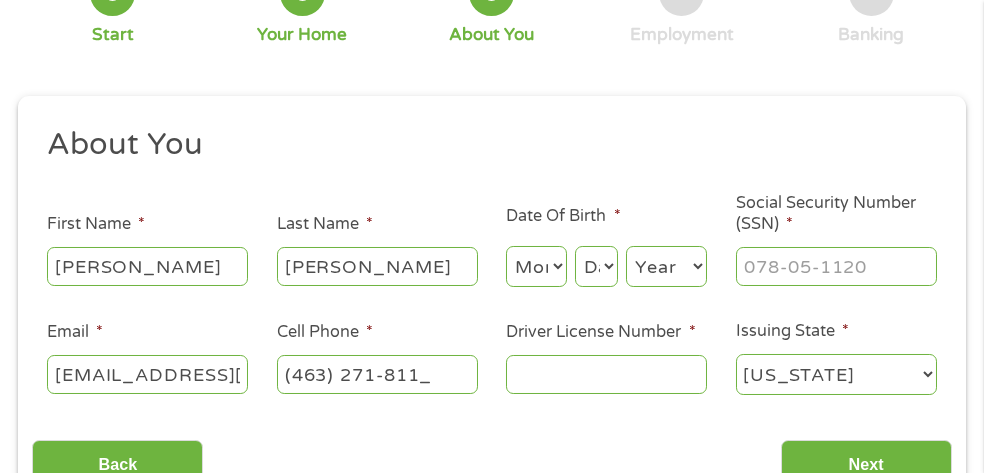 type on "[PHONE_NUMBER]" 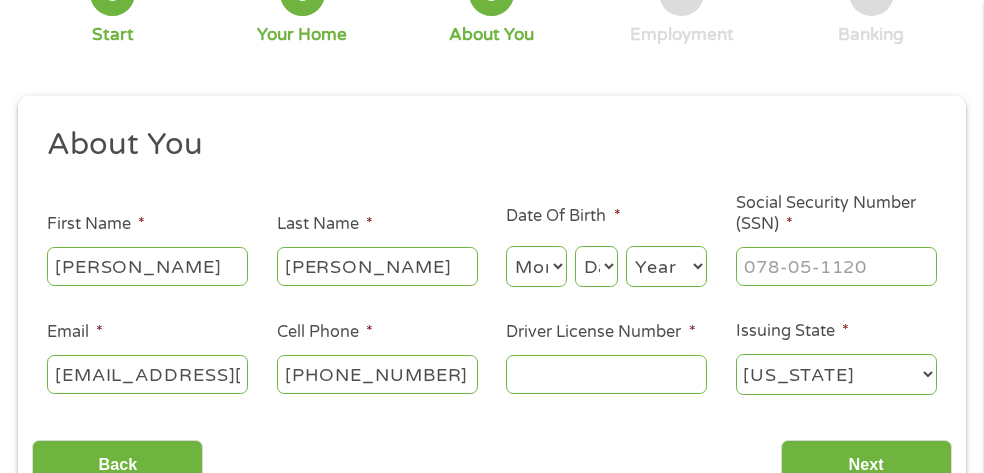 click on "Driver License Number *" at bounding box center [606, 374] 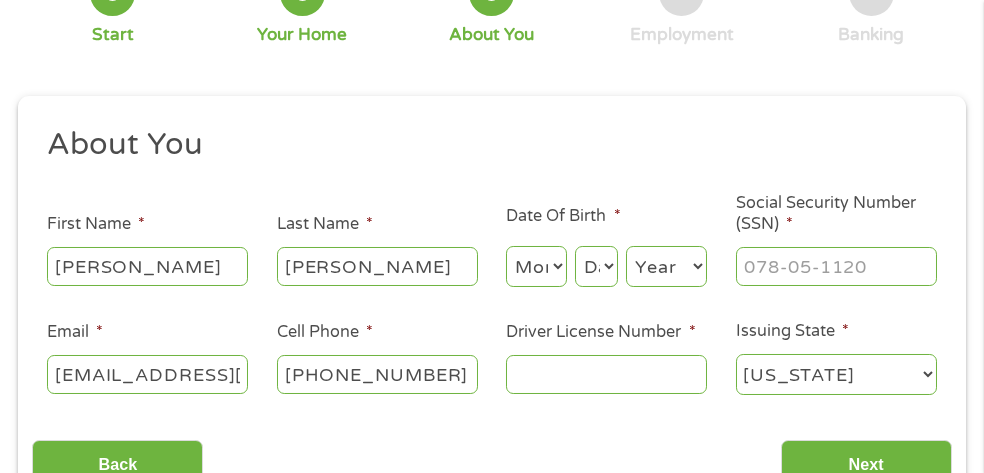 type on "0" 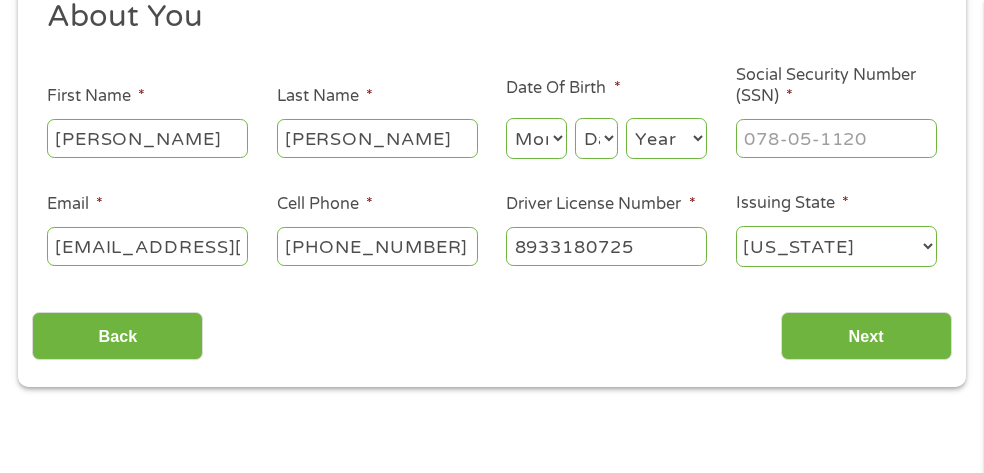 scroll, scrollTop: 315, scrollLeft: 0, axis: vertical 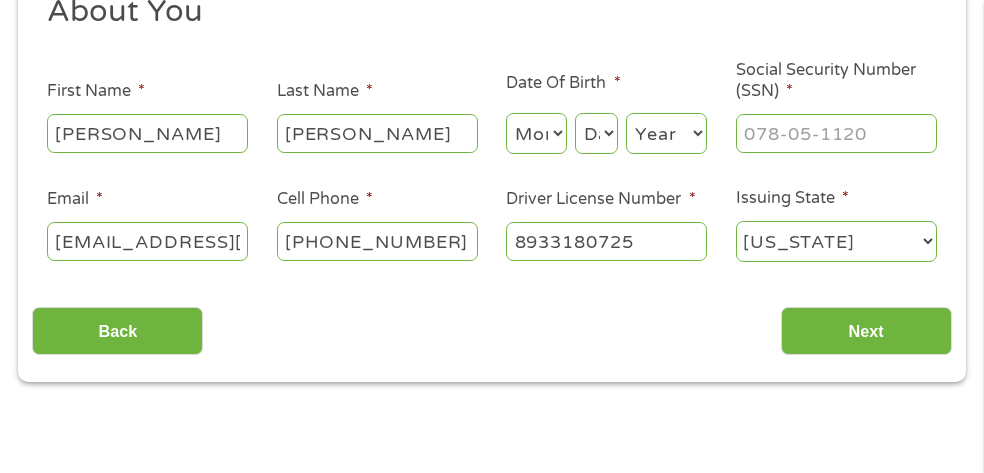 type on "8933180725" 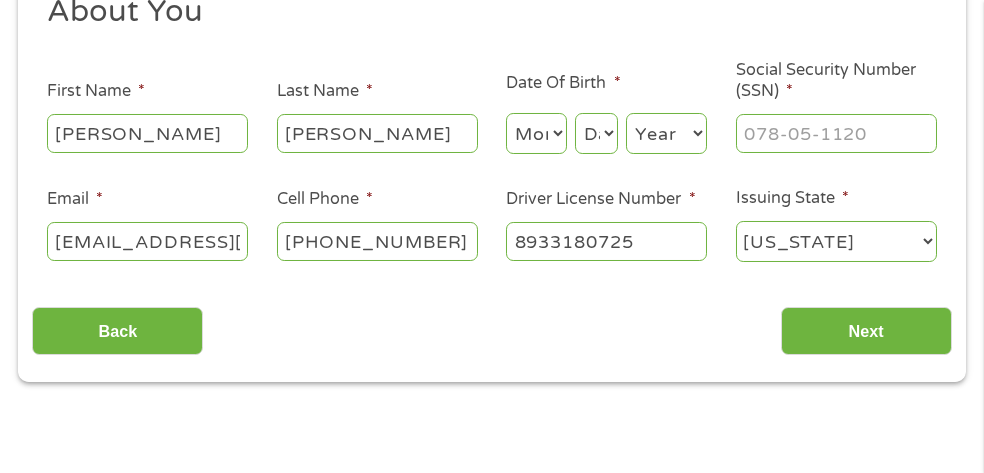 click on "Month 1 2 3 4 5 6 7 8 9 10 11 12" at bounding box center [536, 133] 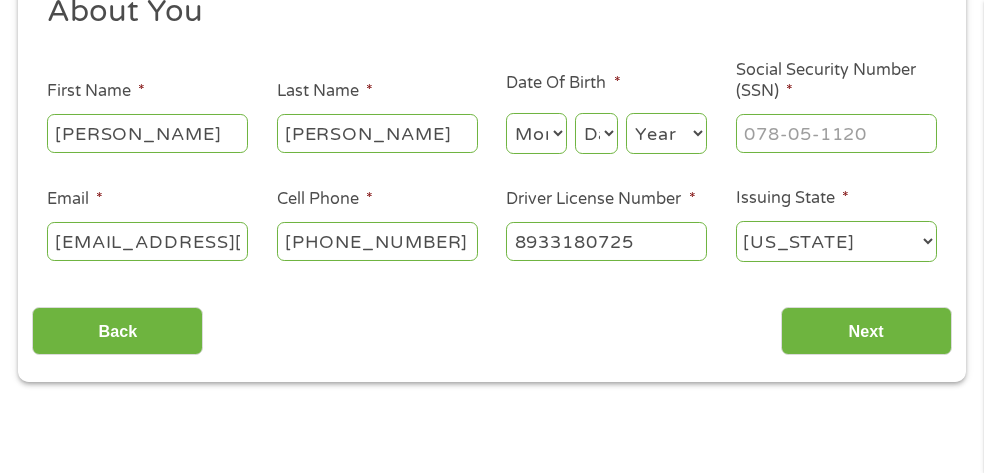 select on "9" 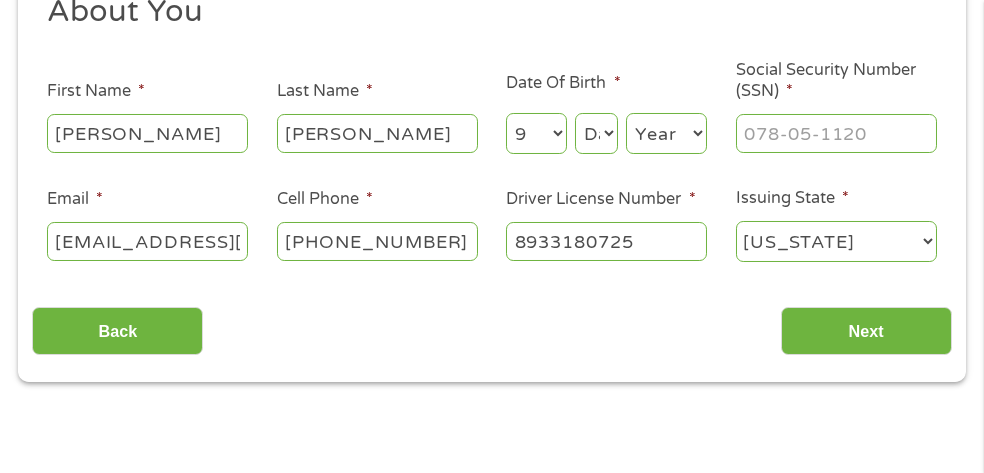 click on "Month 1 2 3 4 5 6 7 8 9 10 11 12" at bounding box center (536, 133) 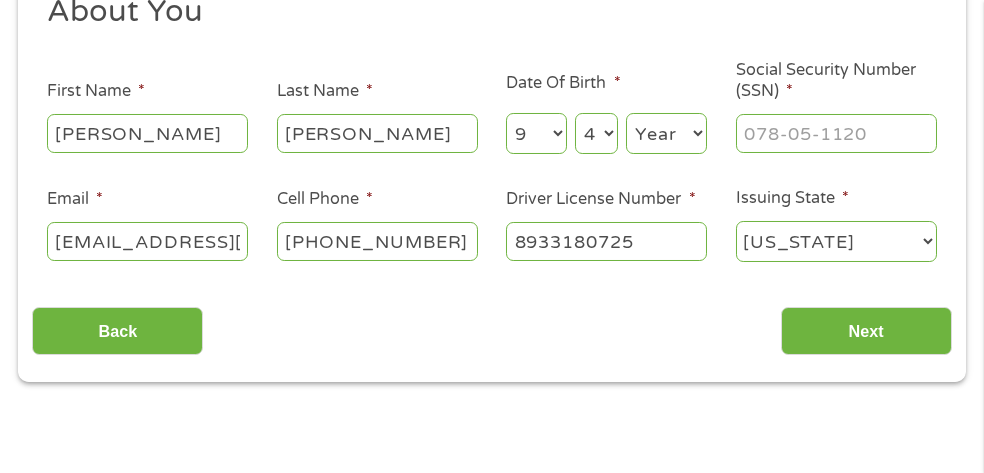 click on "Day 1 2 3 4 5 6 7 8 9 10 11 12 13 14 15 16 17 18 19 20 21 22 23 24 25 26 27 28 29 30 31" at bounding box center [596, 133] 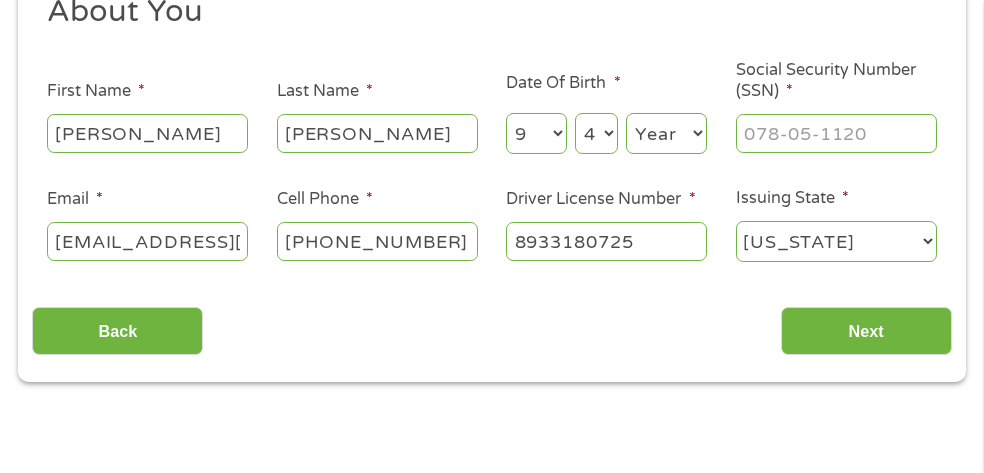 select on "19" 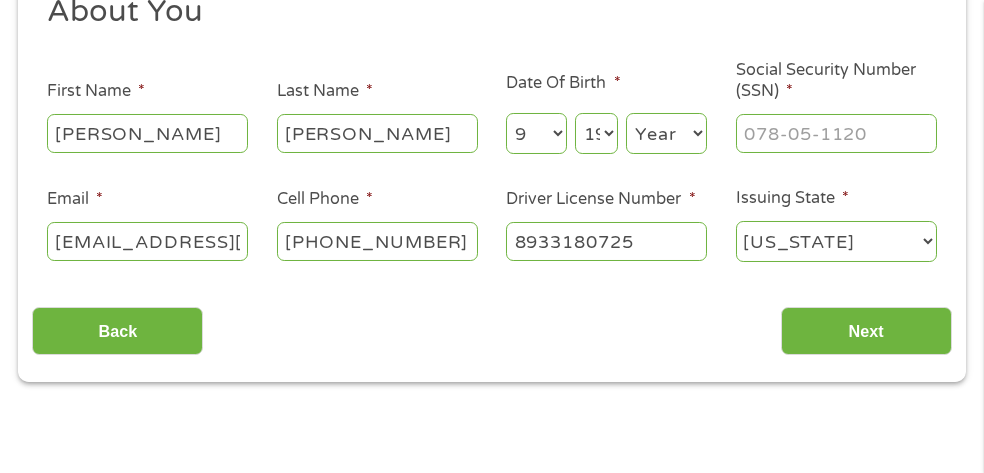 click on "Day 1 2 3 4 5 6 7 8 9 10 11 12 13 14 15 16 17 18 19 20 21 22 23 24 25 26 27 28 29 30 31" at bounding box center (596, 133) 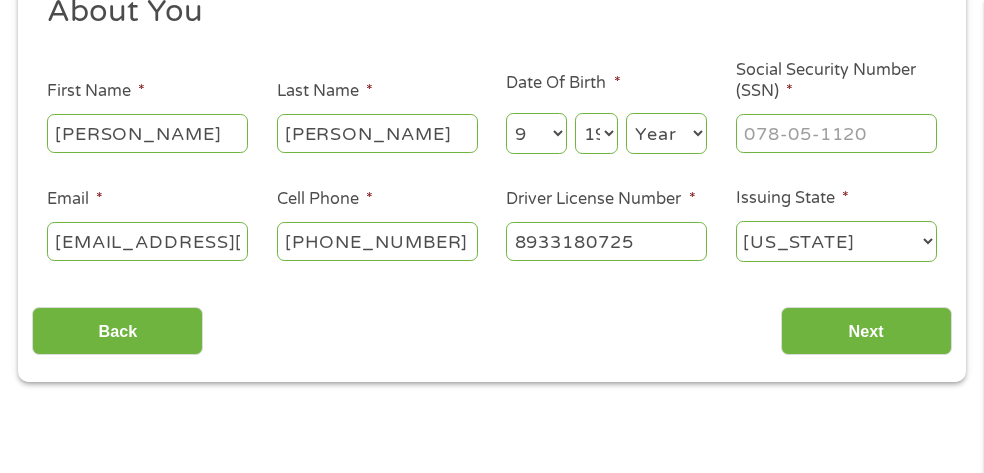 select on "1969" 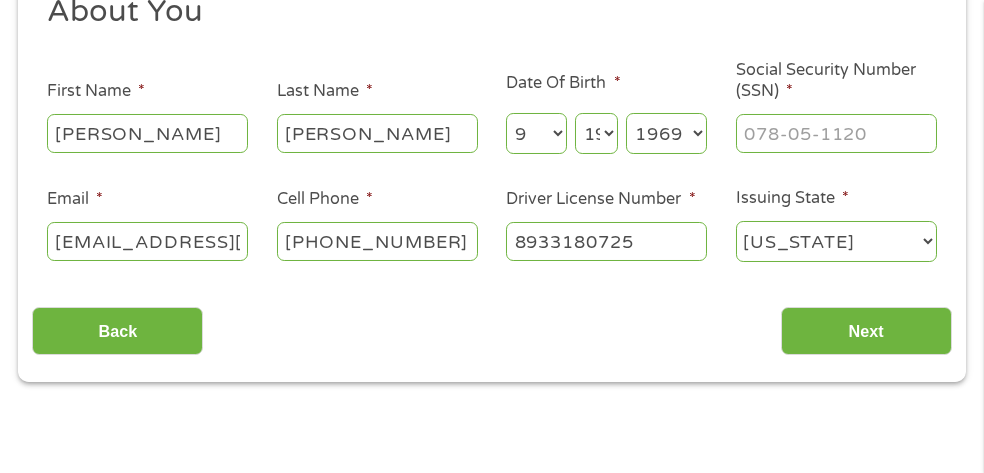 click on "Year [DATE] 2006 2005 2004 2003 2002 2001 2000 1999 1998 1997 1996 1995 1994 1993 1992 1991 1990 1989 1988 1987 1986 1985 1984 1983 1982 1981 1980 1979 1978 1977 1976 1975 1974 1973 1972 1971 1970 1969 1968 1967 1966 1965 1964 1963 1962 1961 1960 1959 1958 1957 1956 1955 1954 1953 1952 1951 1950 1949 1948 1947 1946 1945 1944 1943 1942 1941 1940 1939 1938 1937 1936 1935 1934 1933 1932 1931 1930 1929 1928 1927 1926 1925 1924 1923 1922 1921 1920" at bounding box center [666, 133] 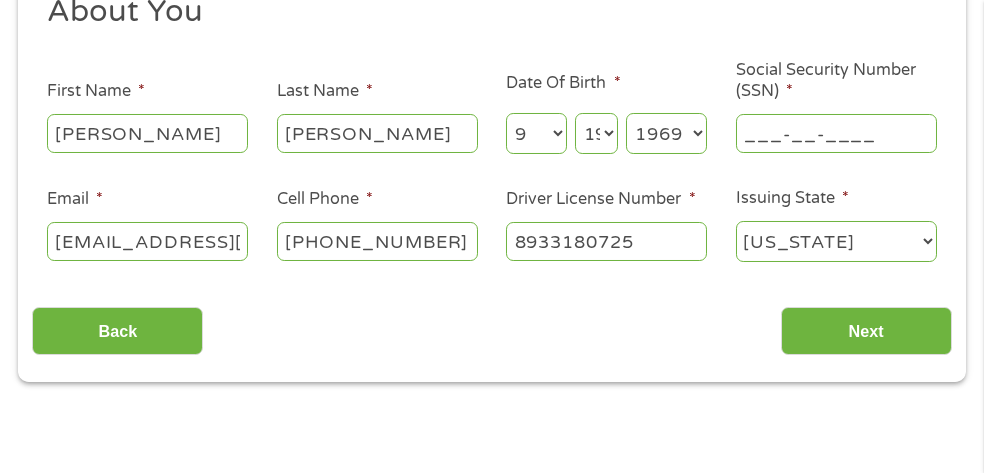 click on "___-__-____" at bounding box center [836, 133] 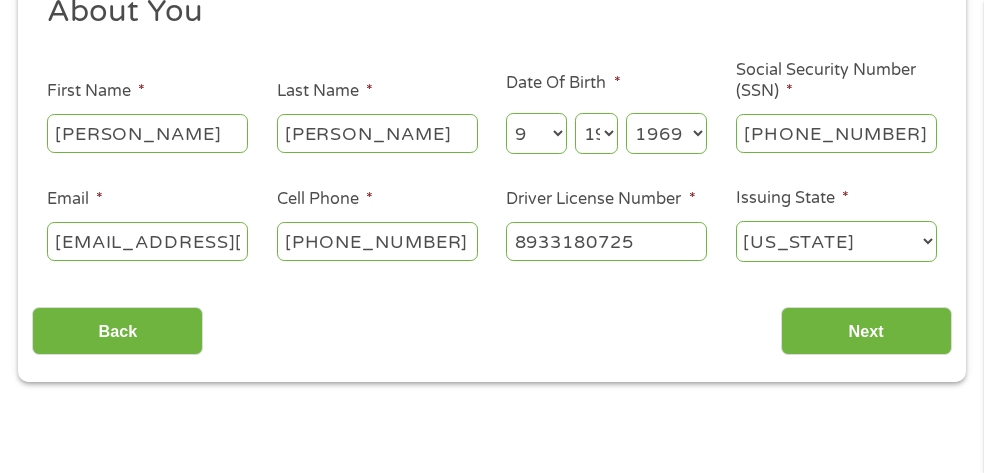 type on "315-78-7307" 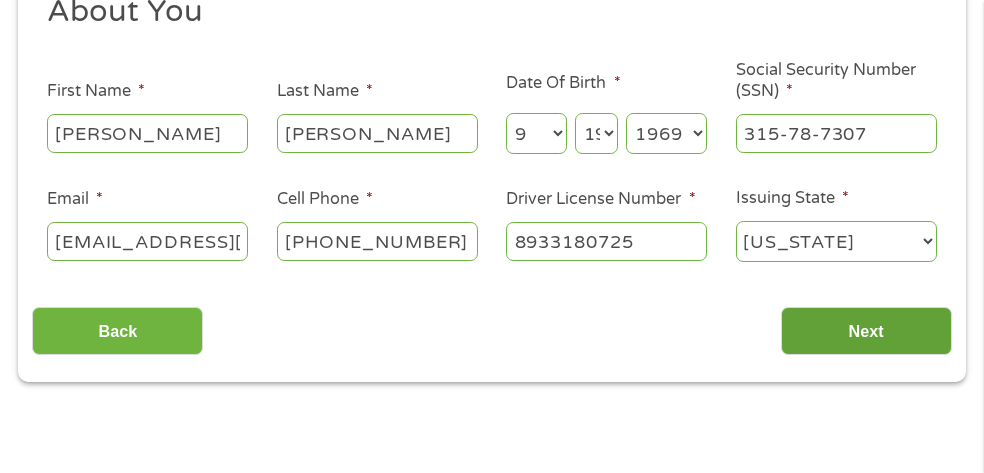 click on "Next" at bounding box center (866, 331) 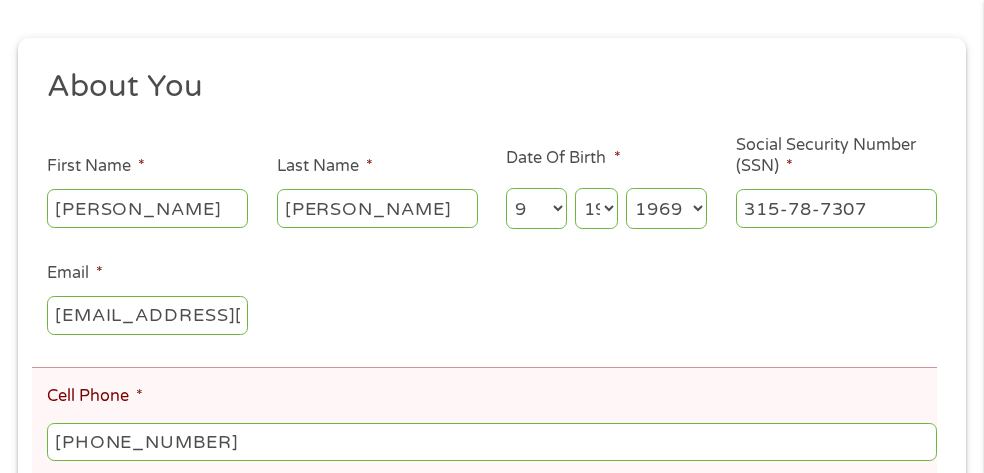 scroll, scrollTop: 0, scrollLeft: 0, axis: both 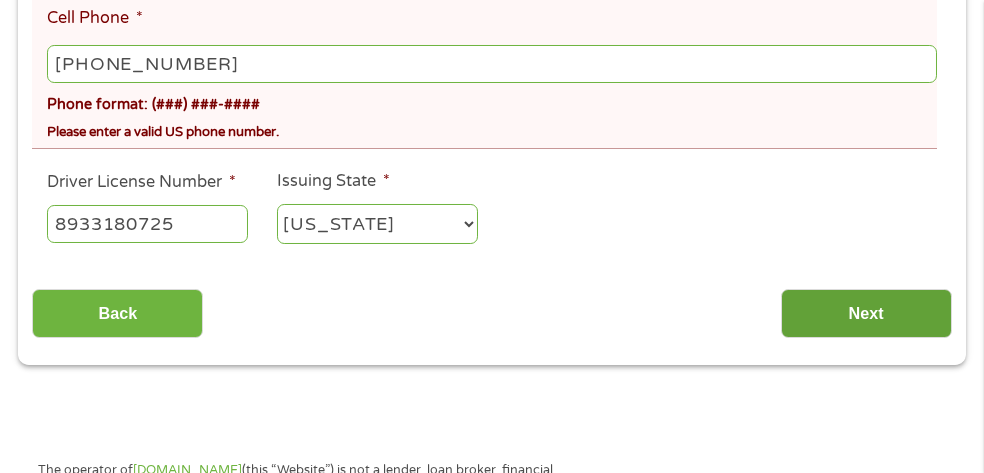 click on "Next" at bounding box center (866, 313) 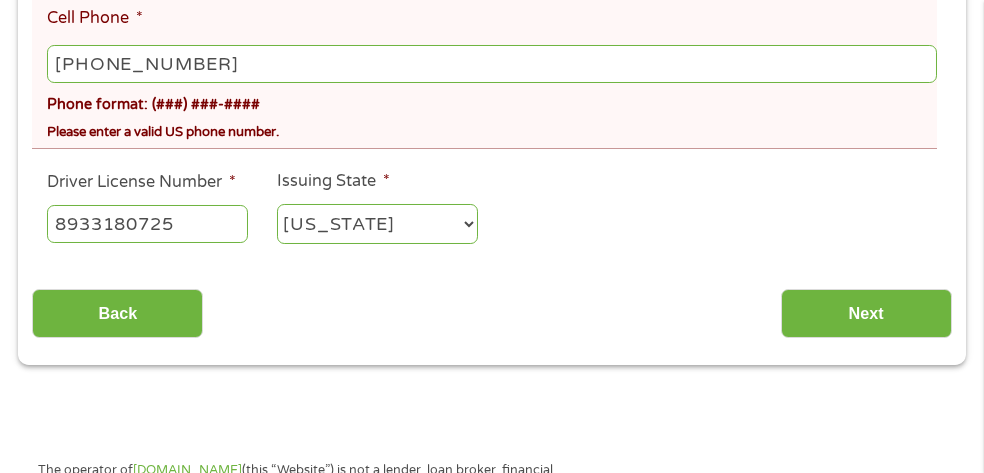 scroll, scrollTop: 9, scrollLeft: 0, axis: vertical 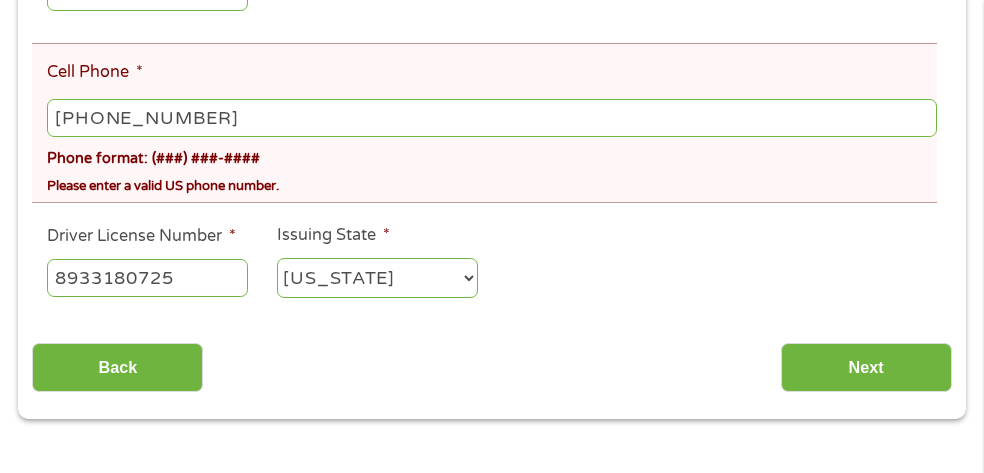 click on "[PHONE_NUMBER]" at bounding box center (492, 118) 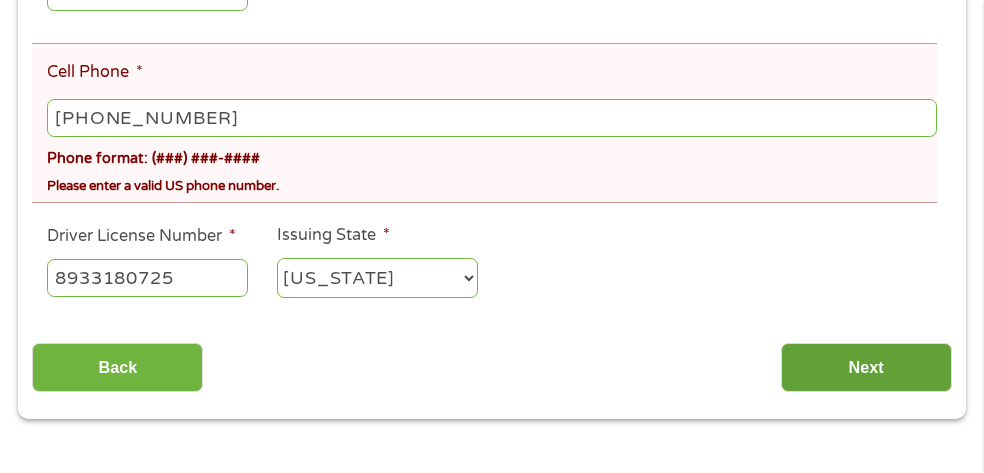 click on "Next" at bounding box center (866, 367) 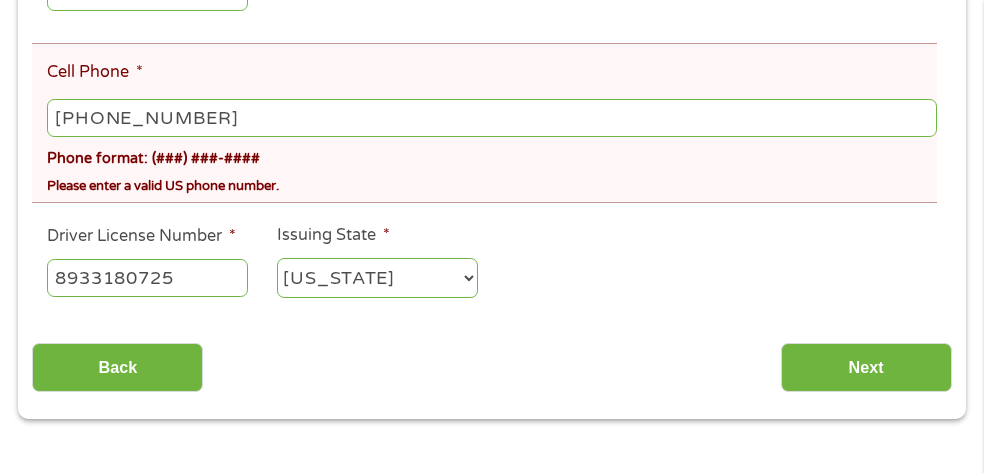 scroll, scrollTop: 0, scrollLeft: 0, axis: both 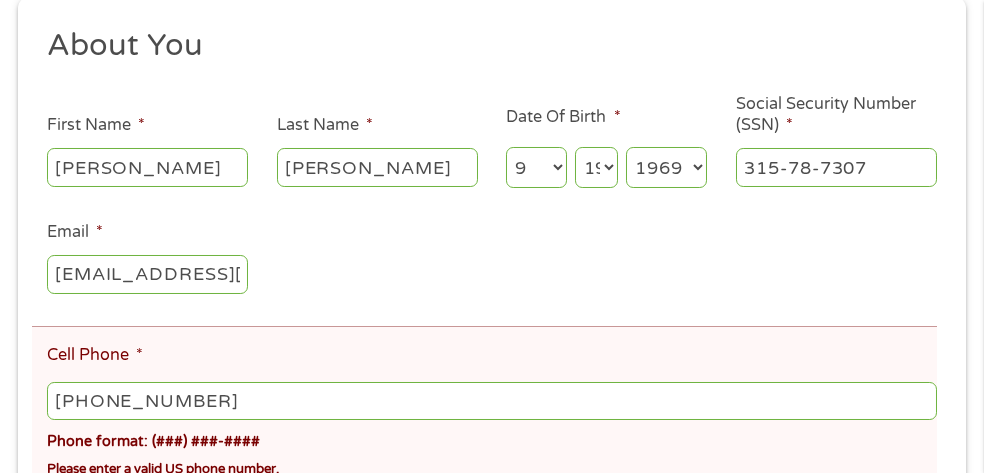 click on "Month 1 2 3 4 5 6 7 8 9 10 11 12" at bounding box center (536, 167) 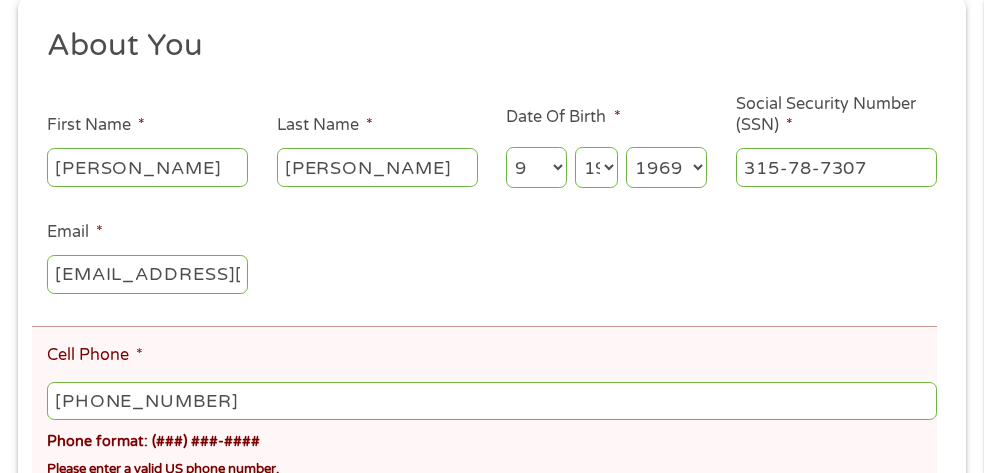 click on "Month 1 2 3 4 5 6 7 8 9 10 11 12" at bounding box center [536, 167] 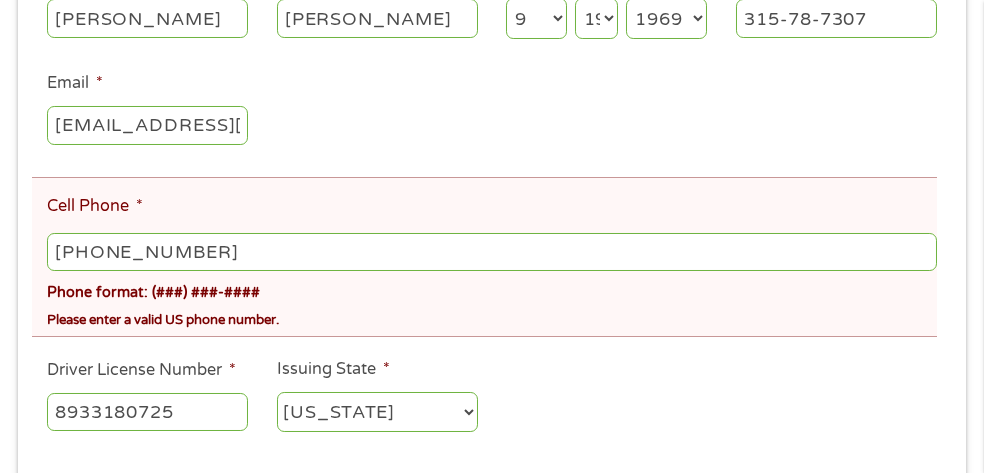 scroll, scrollTop: 504, scrollLeft: 0, axis: vertical 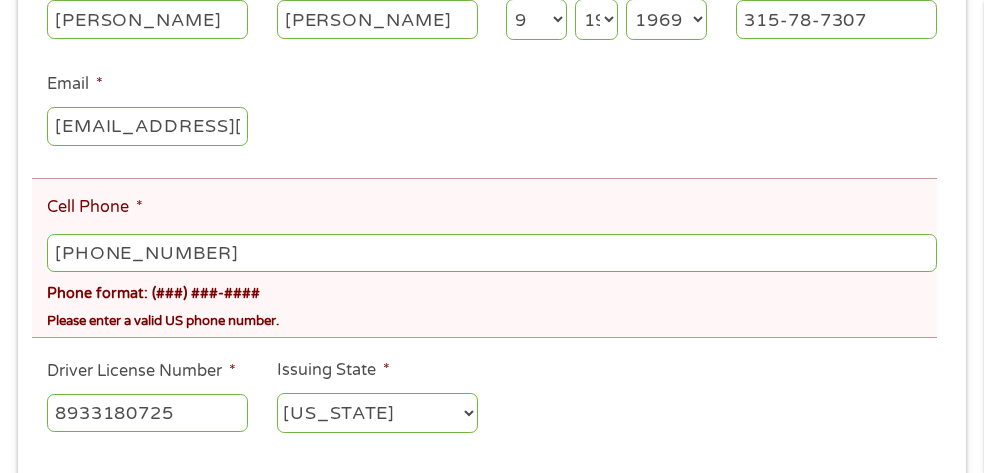 click on "[PHONE_NUMBER]" at bounding box center (492, 253) 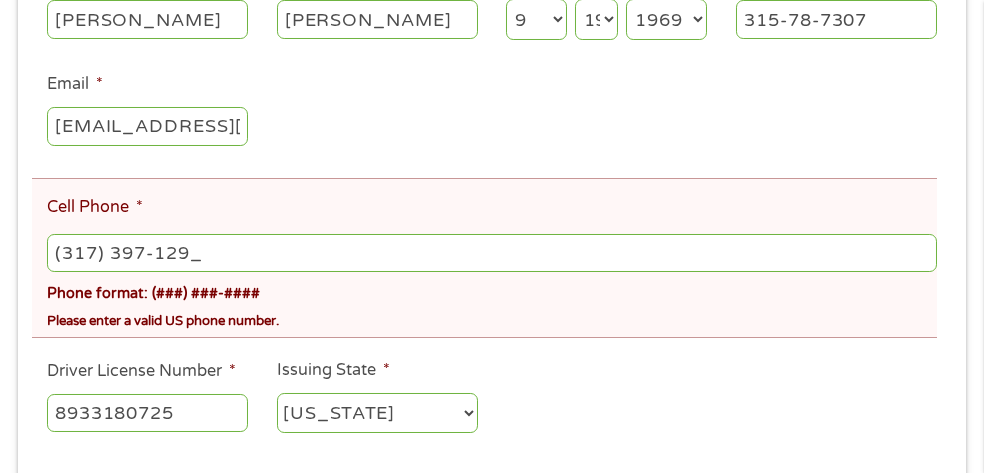 type on "[PHONE_NUMBER]" 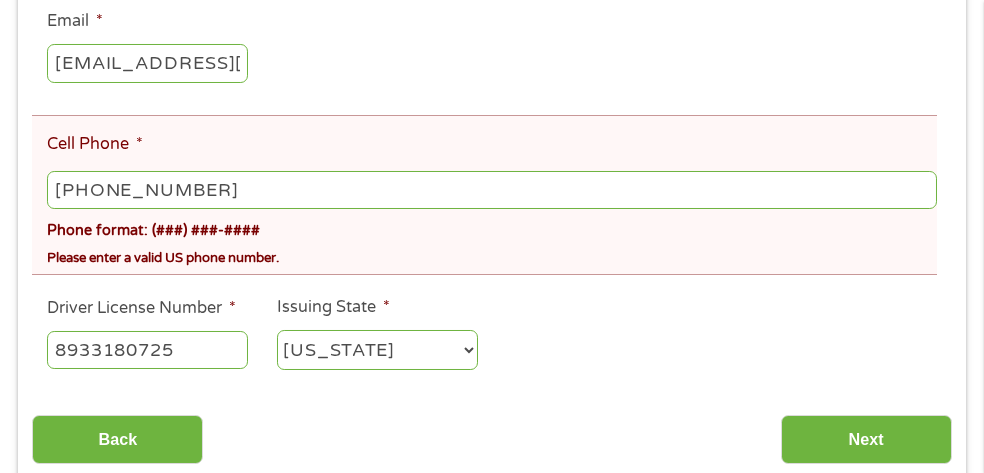 scroll, scrollTop: 578, scrollLeft: 0, axis: vertical 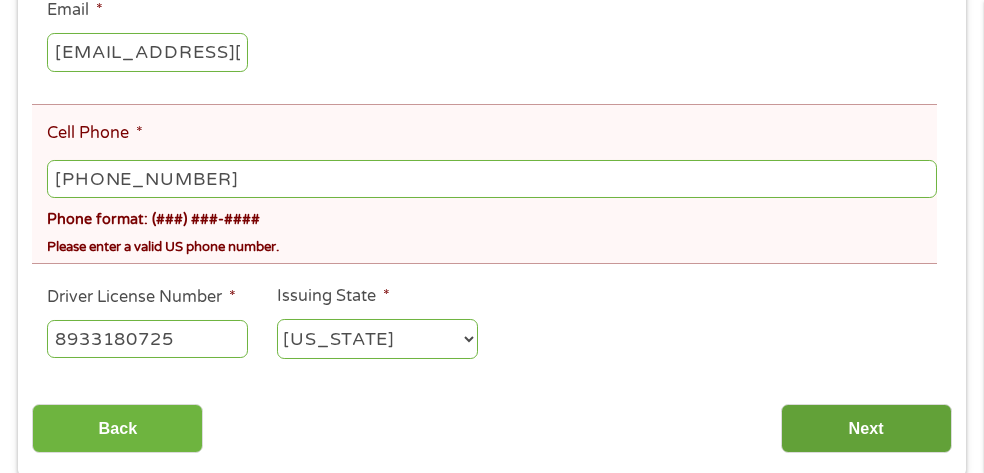 click on "Next" at bounding box center [866, 428] 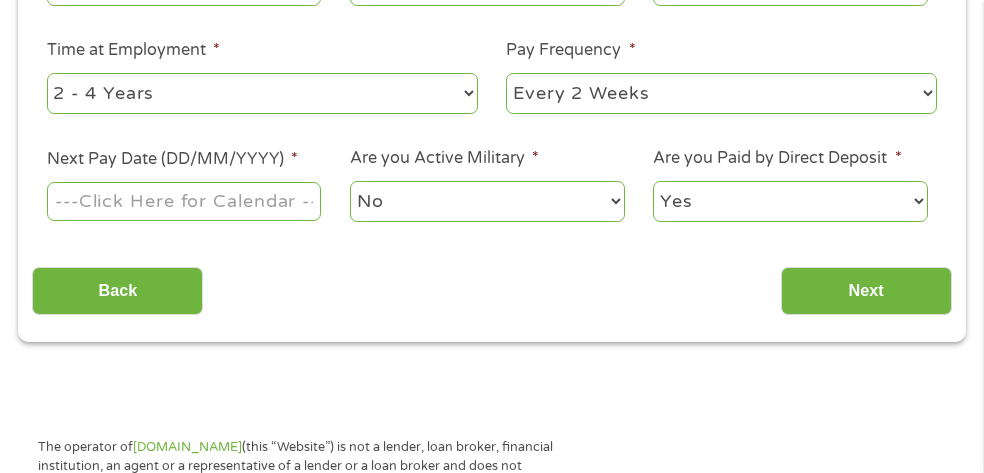 scroll, scrollTop: 449, scrollLeft: 0, axis: vertical 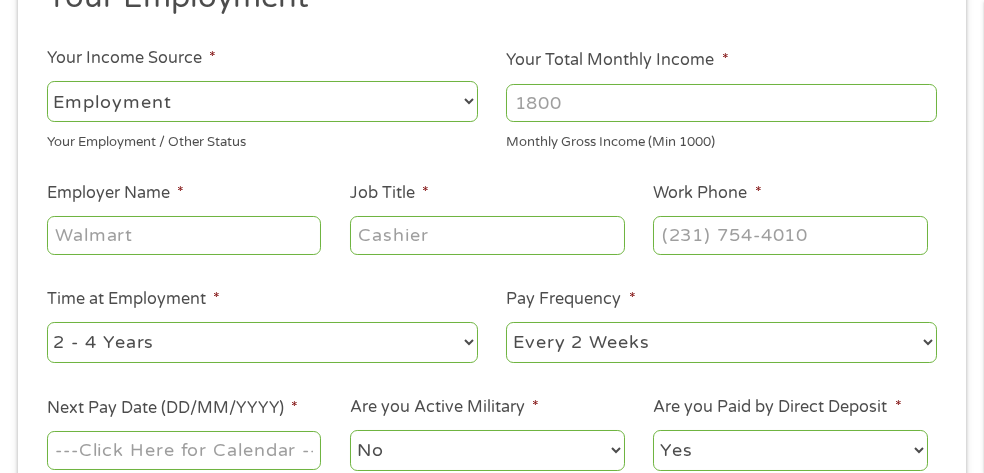 click on "Employer Name *" at bounding box center (184, 235) 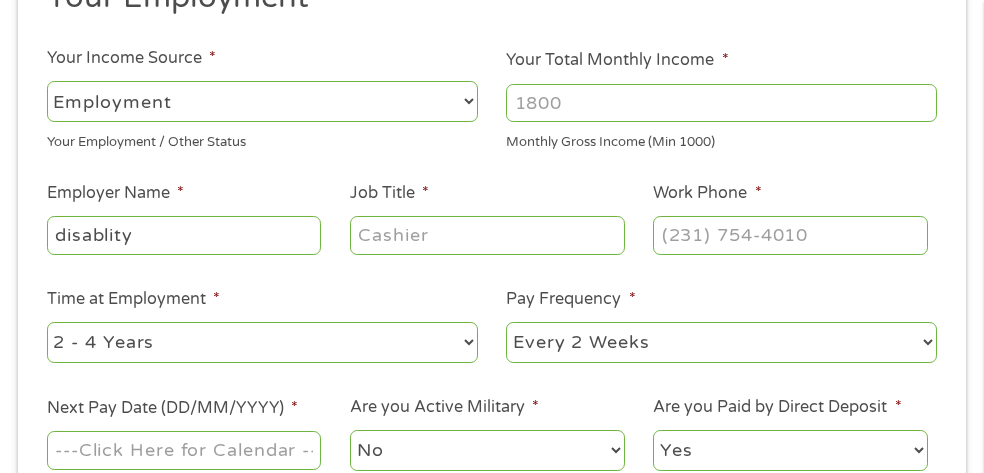 type on "disablity" 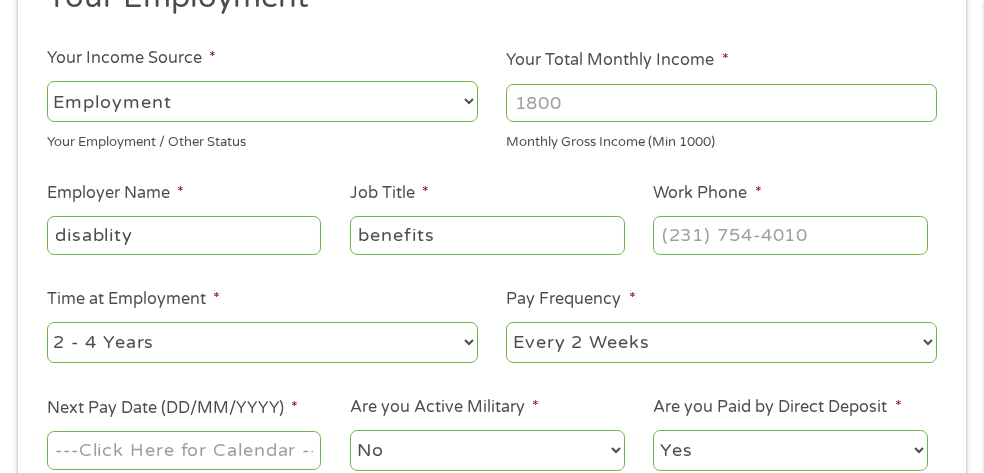 type on "benefits" 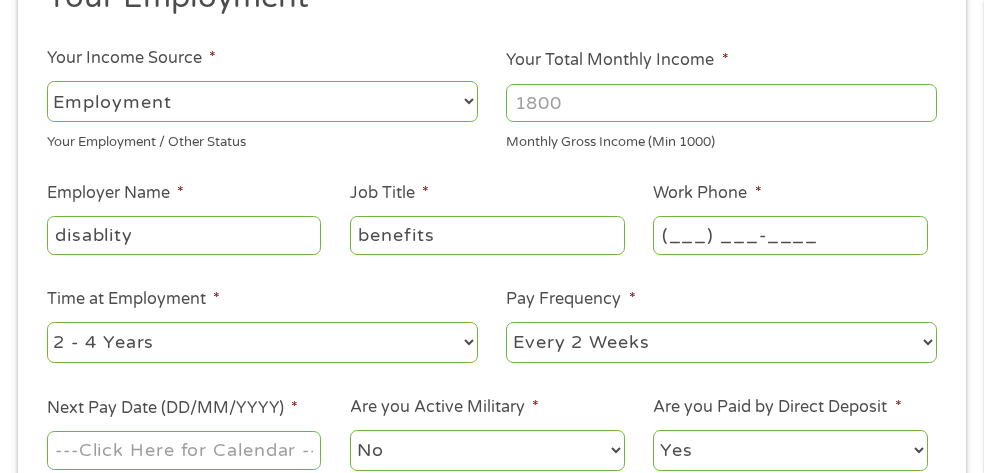 click on "(___) ___-____" at bounding box center [790, 235] 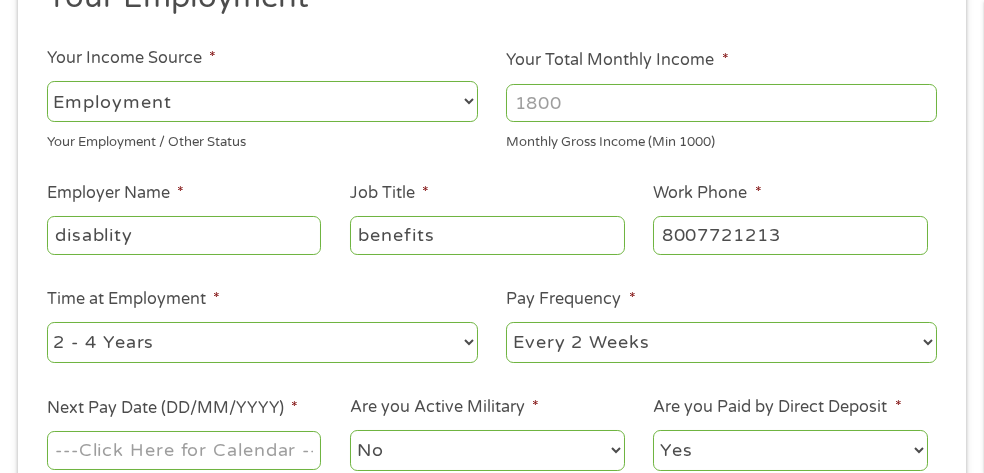 type on "[PHONE_NUMBER]" 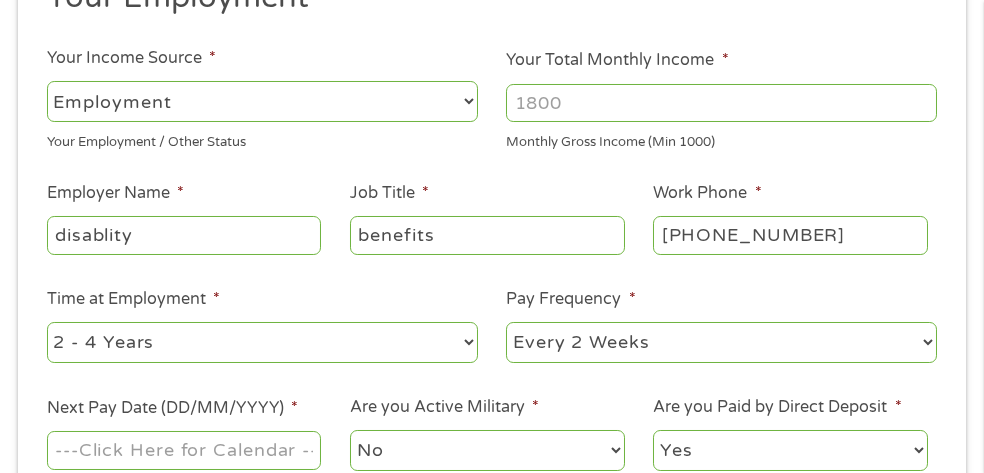 click on "--- Choose one --- 1 Year or less 1 - 2 Years 2 - 4 Years Over 4 Years" at bounding box center (262, 342) 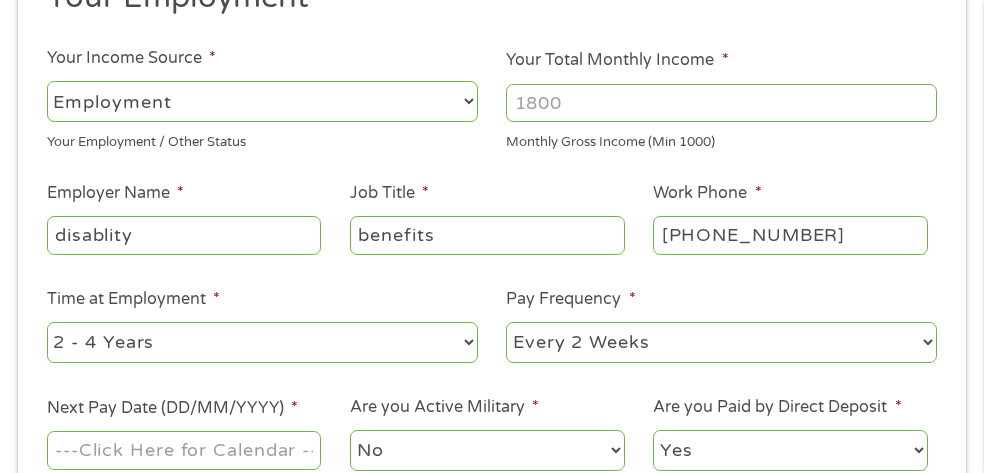 click on "--- Choose one --- 1 Year or less 1 - 2 Years 2 - 4 Years Over 4 Years" at bounding box center [262, 342] 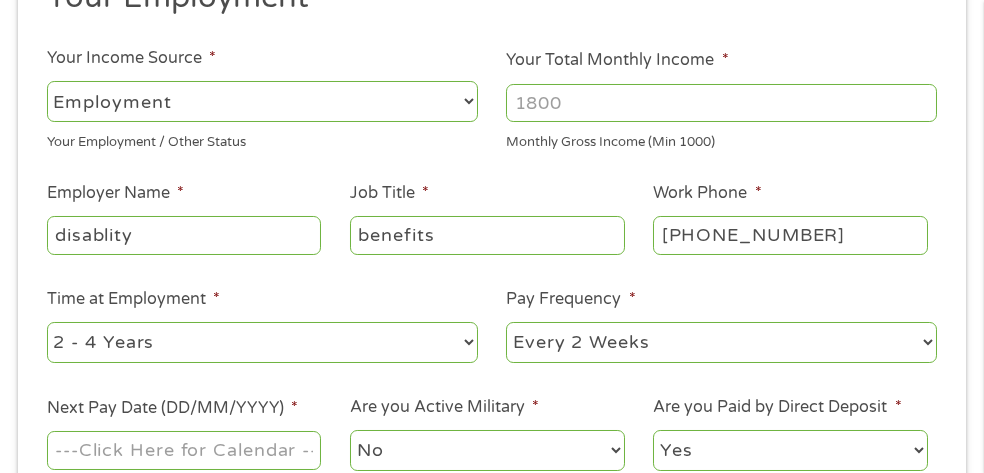 select on "60months" 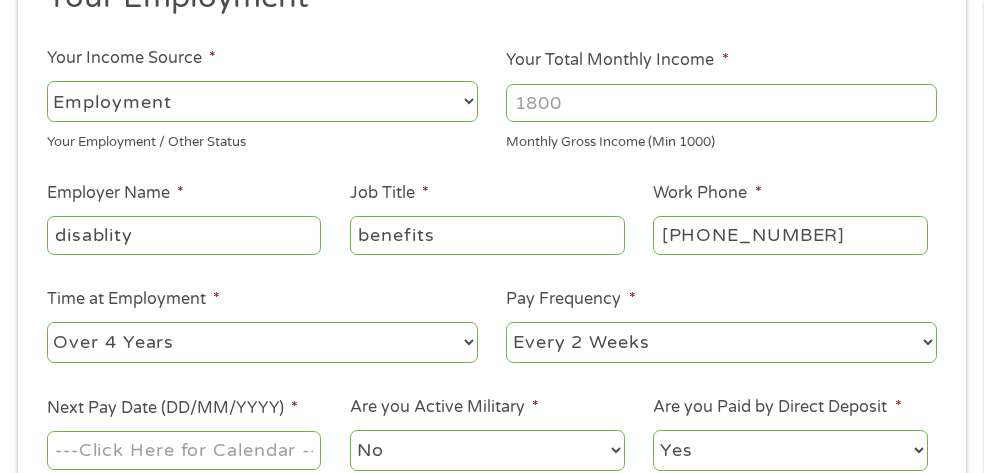 click on "--- Choose one --- 1 Year or less 1 - 2 Years 2 - 4 Years Over 4 Years" at bounding box center (262, 342) 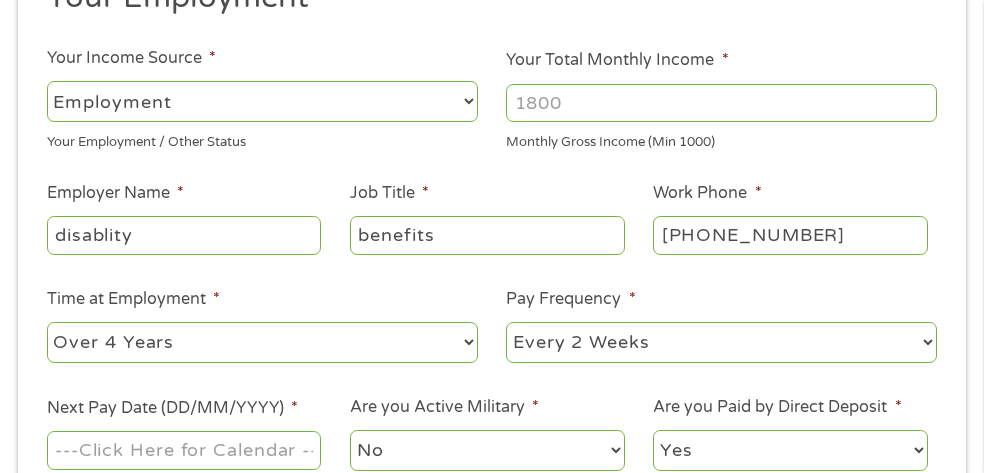 click on "--- Choose one --- Every 2 Weeks Every Week Monthly Semi-Monthly" at bounding box center [721, 342] 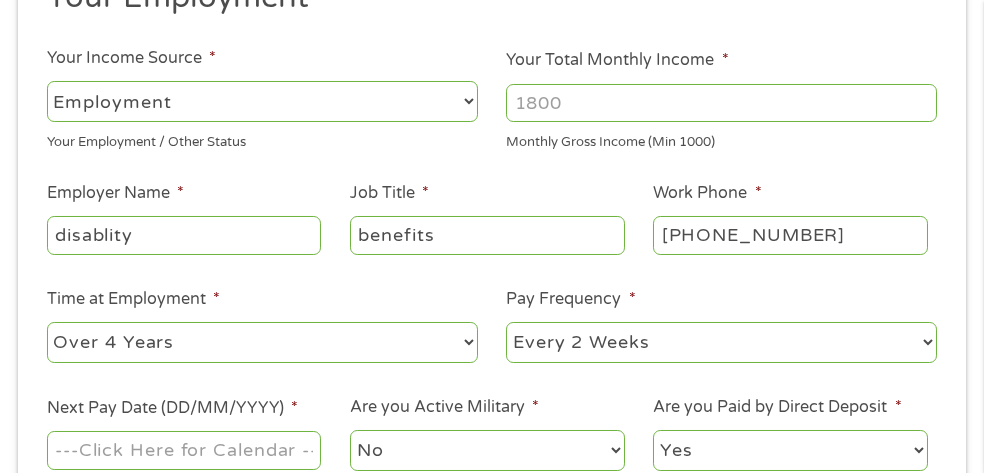 select on "monthly" 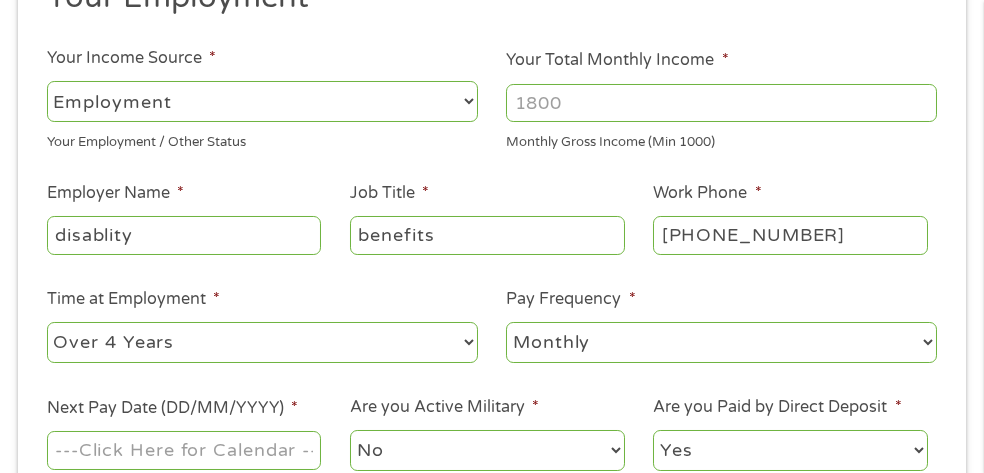 click on "--- Choose one --- Every 2 Weeks Every Week Monthly Semi-Monthly" at bounding box center [721, 342] 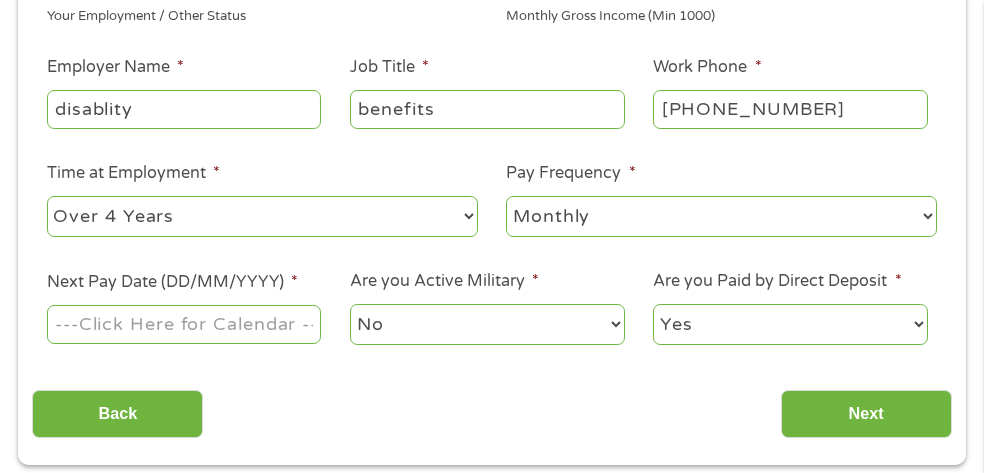 scroll, scrollTop: 456, scrollLeft: 0, axis: vertical 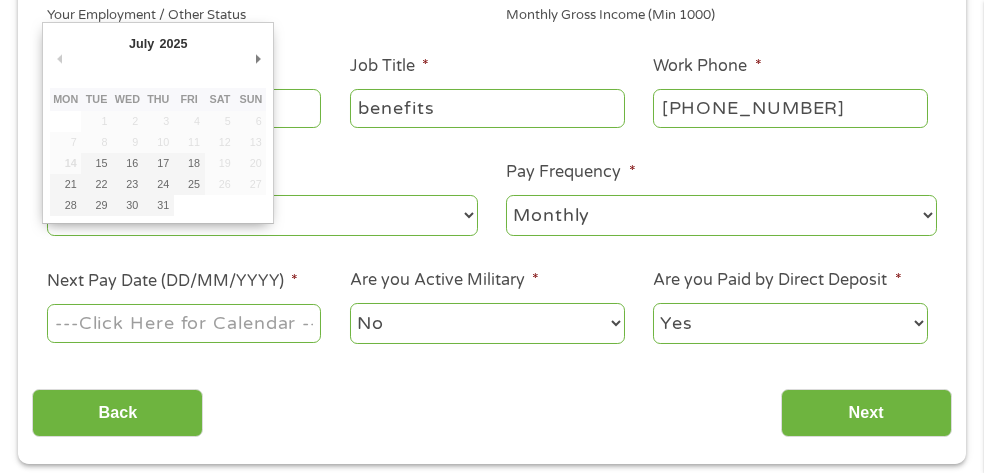 click on "Next Pay Date (DD/MM/YYYY) *" at bounding box center [184, 323] 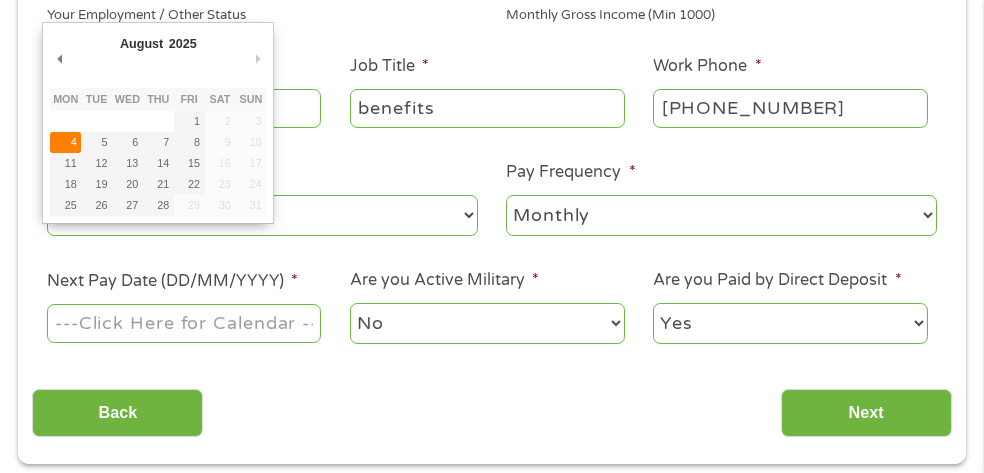 type on "[DATE]" 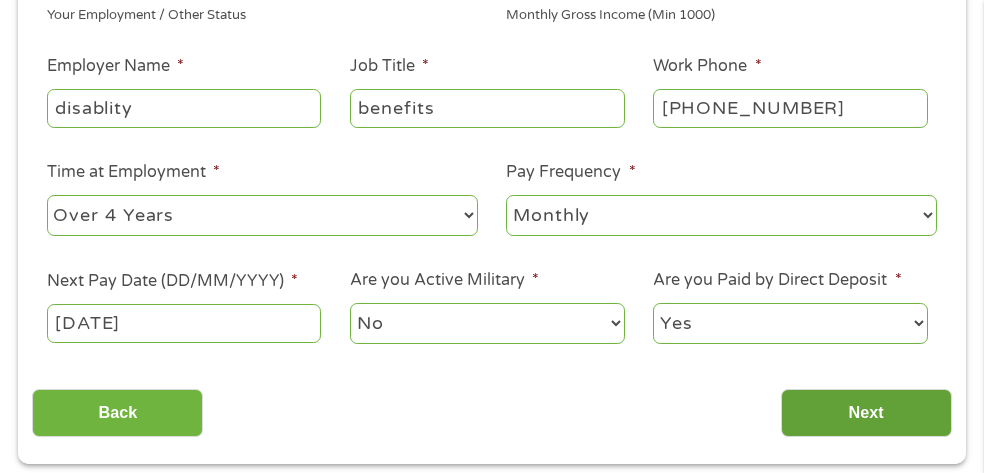 click on "Next" at bounding box center [866, 413] 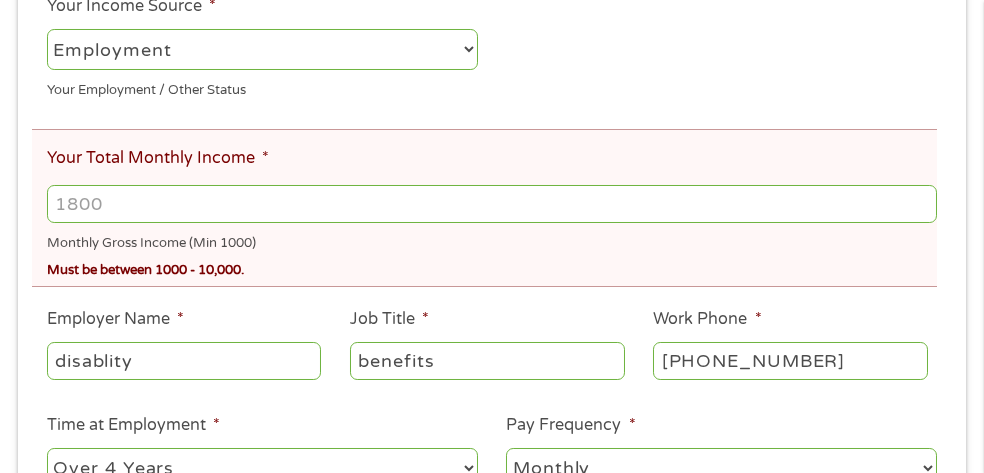 scroll, scrollTop: 8, scrollLeft: 8, axis: both 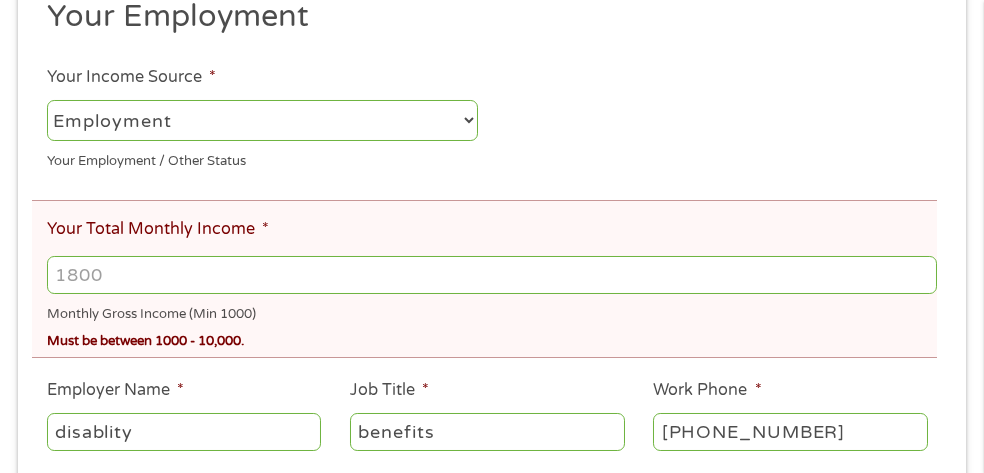 click on "--- Choose one --- Employment [DEMOGRAPHIC_DATA] Benefits" at bounding box center (262, 120) 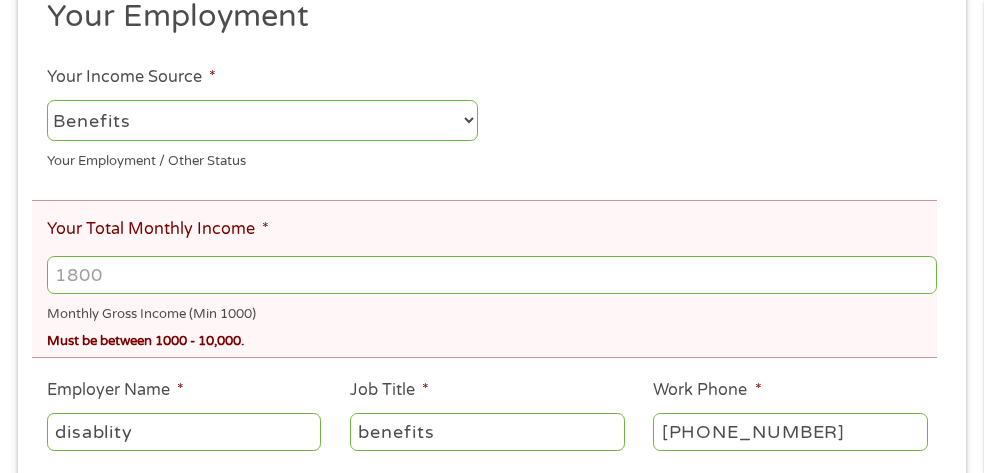 click on "--- Choose one --- Employment [DEMOGRAPHIC_DATA] Benefits" at bounding box center [262, 120] 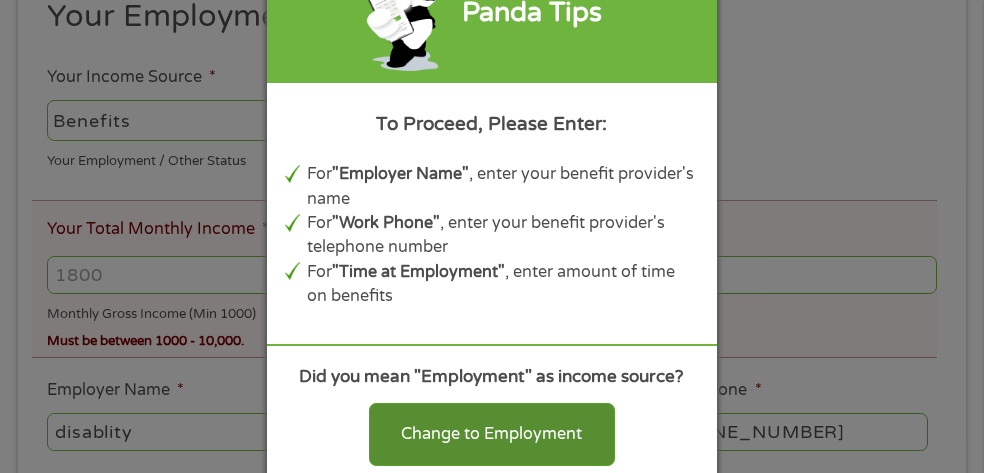 click on "Change to Employment" at bounding box center (492, 434) 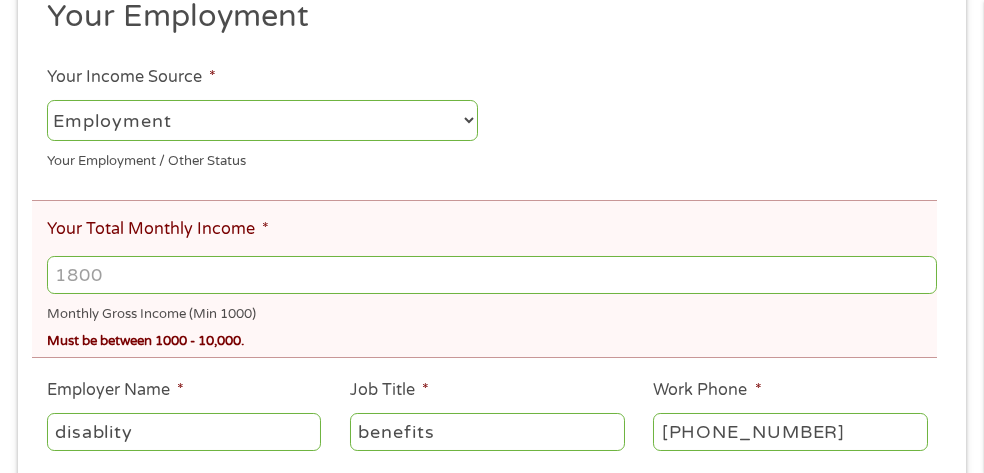 click on "--- Choose one --- Employment [DEMOGRAPHIC_DATA] Benefits" at bounding box center [262, 120] 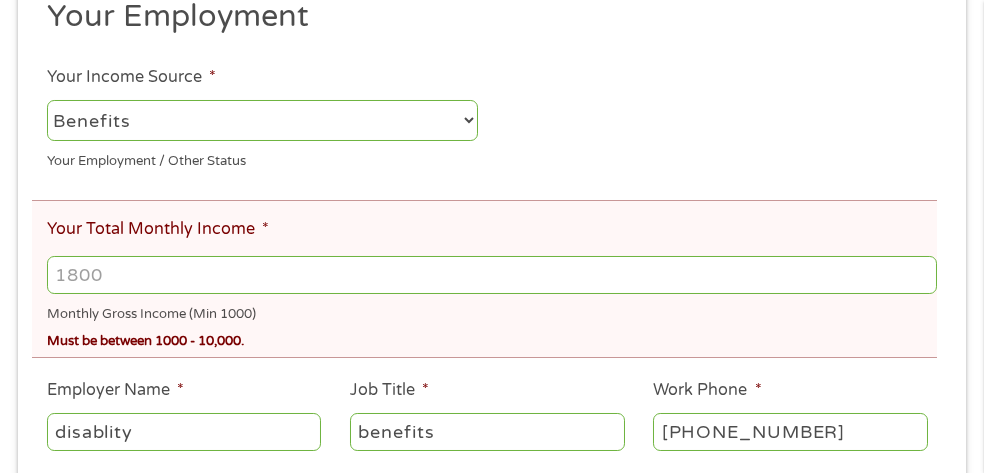click on "--- Choose one --- Employment [DEMOGRAPHIC_DATA] Benefits" at bounding box center (262, 120) 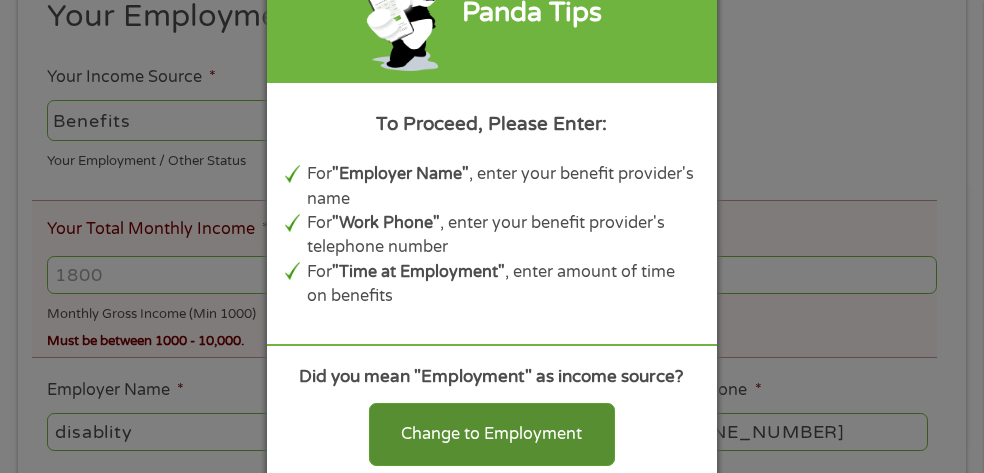 click on "Change to Employment" at bounding box center [492, 434] 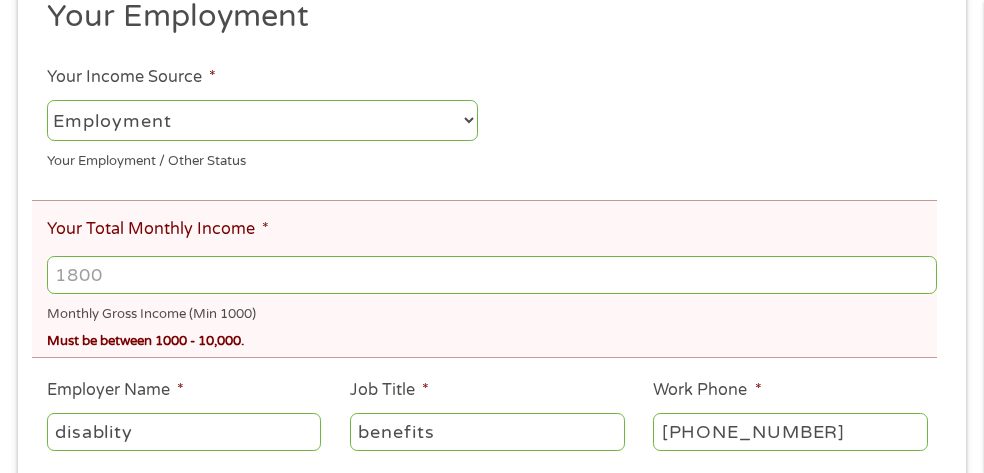 click on "--- Choose one --- Employment [DEMOGRAPHIC_DATA] Benefits" at bounding box center (262, 120) 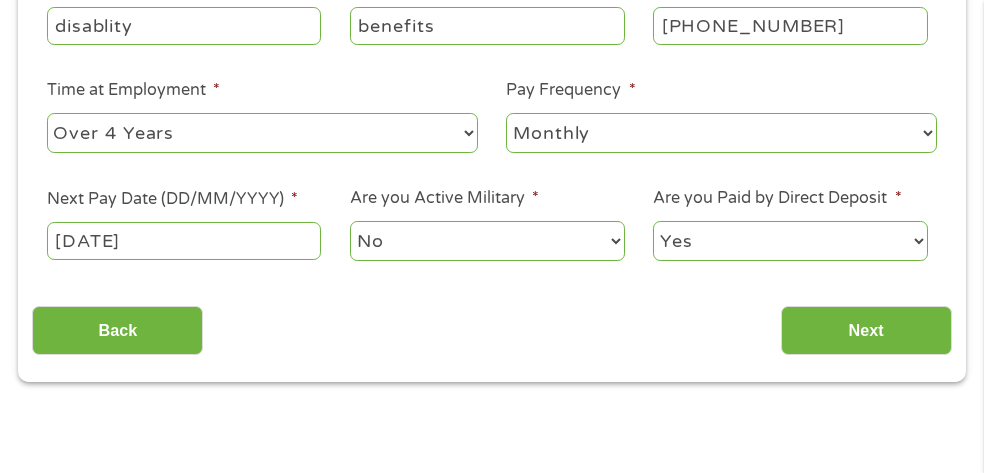 scroll, scrollTop: 792, scrollLeft: 0, axis: vertical 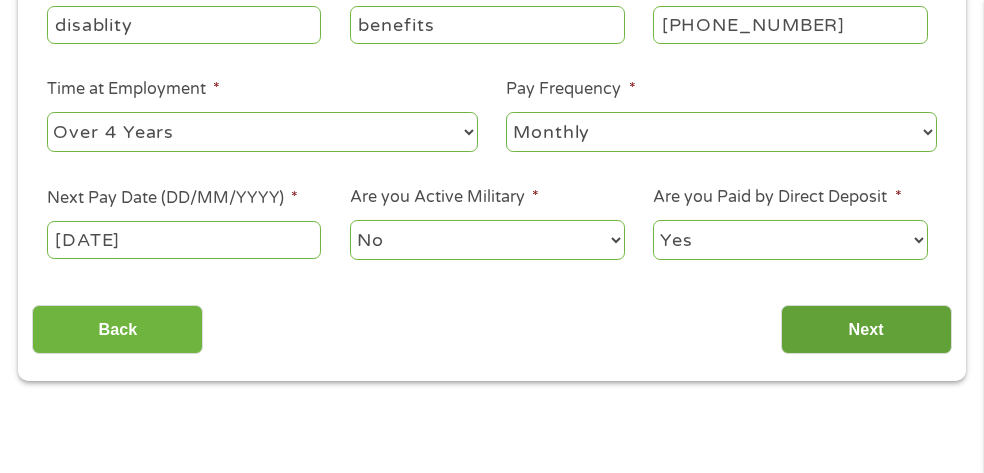 click on "Next" at bounding box center [866, 329] 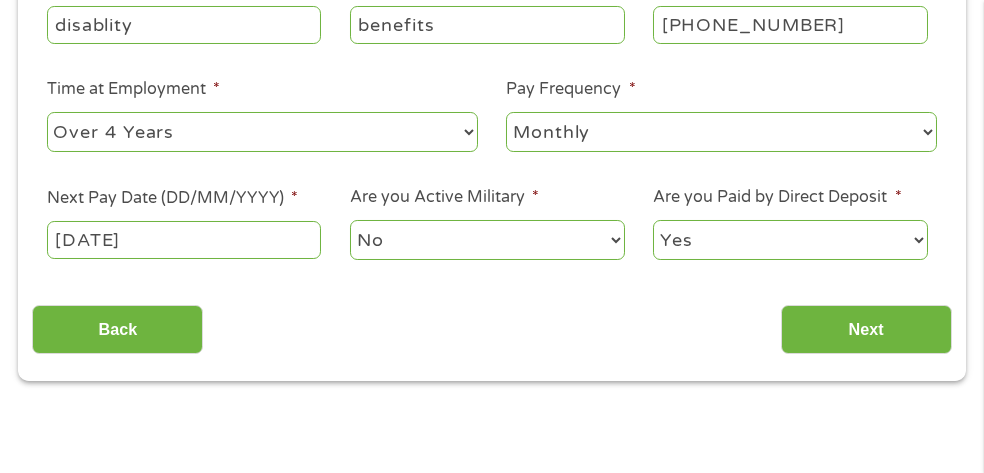 scroll, scrollTop: 8, scrollLeft: 8, axis: both 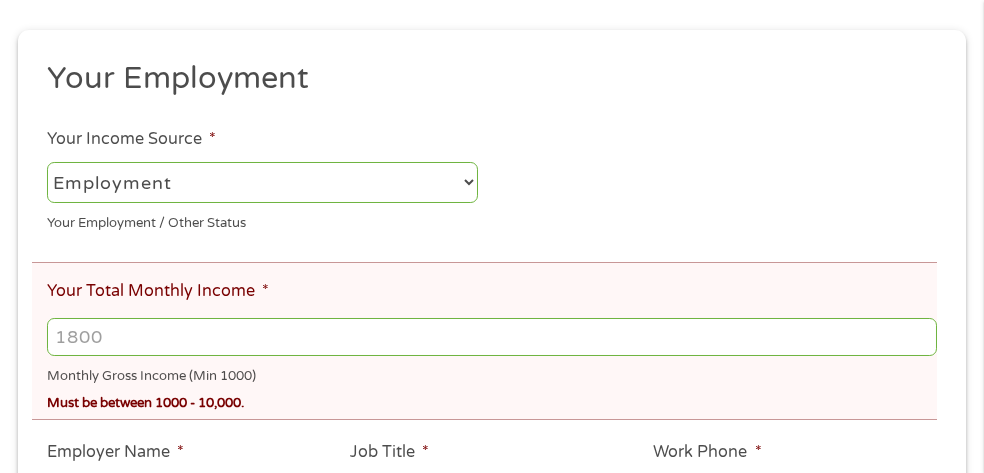 click on "--- Choose one --- Employment [DEMOGRAPHIC_DATA] Benefits" at bounding box center (262, 182) 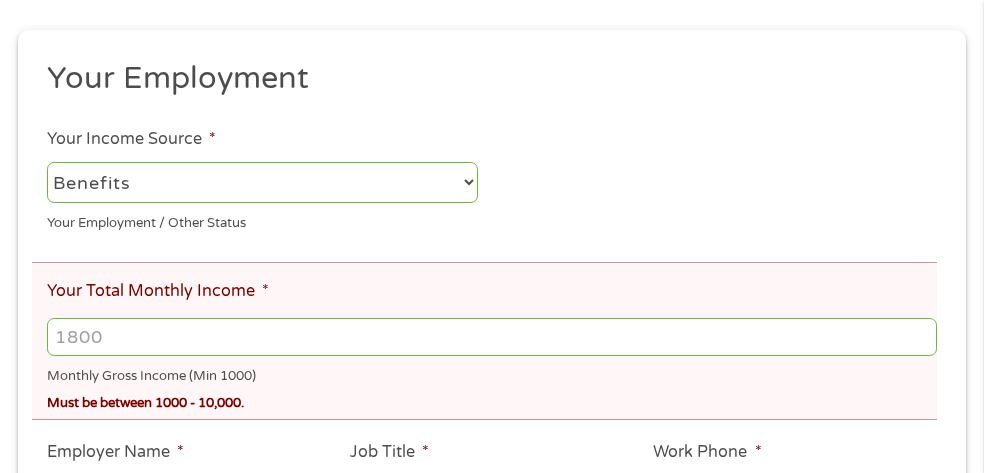 click on "--- Choose one --- Employment [DEMOGRAPHIC_DATA] Benefits" at bounding box center [262, 182] 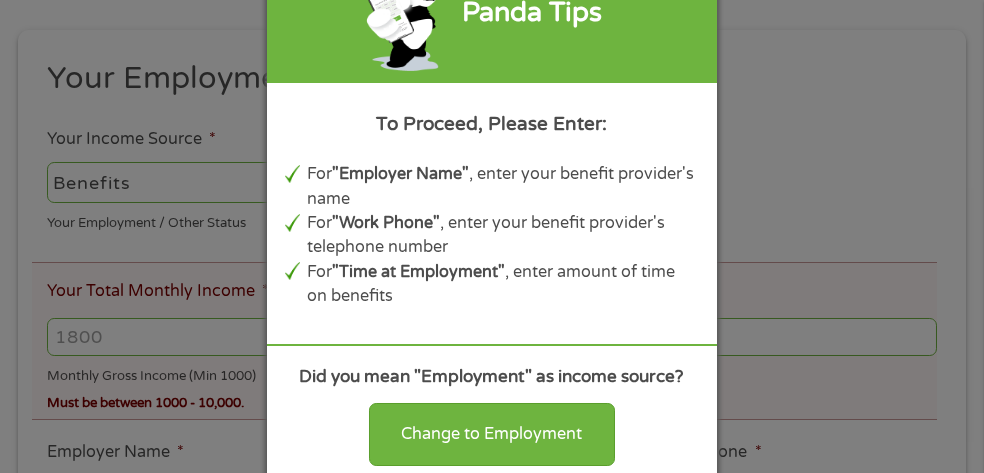 click on "Panda Tips To Proceed, Please Enter: For  "Employer Name" , enter your benefit provider's name For  "Work Phone" , enter your benefit provider's telephone number For  "Time at Employment" , enter amount of time on benefits Did you mean "Employment" as income source? Change to Employment Continue with selection" at bounding box center (492, 236) 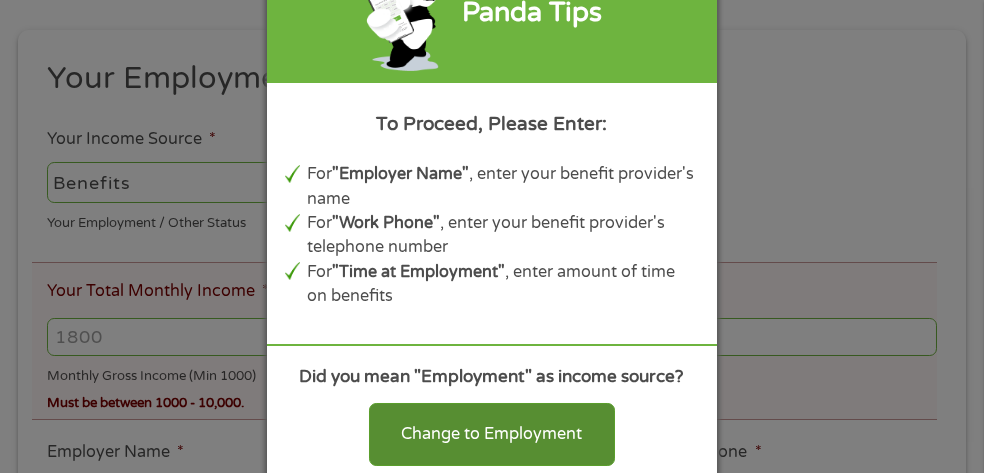 click on "Change to Employment" at bounding box center [492, 434] 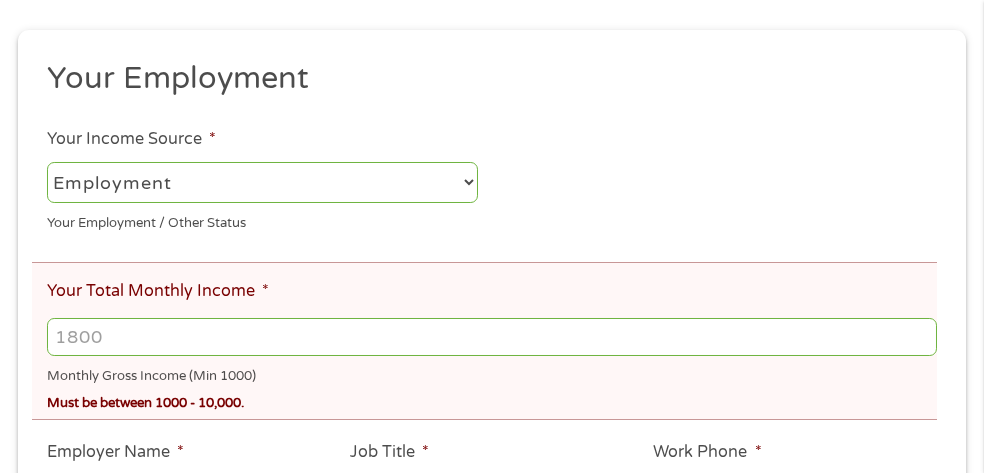 click on "--- Choose one --- Employment [DEMOGRAPHIC_DATA] Benefits" at bounding box center (262, 182) 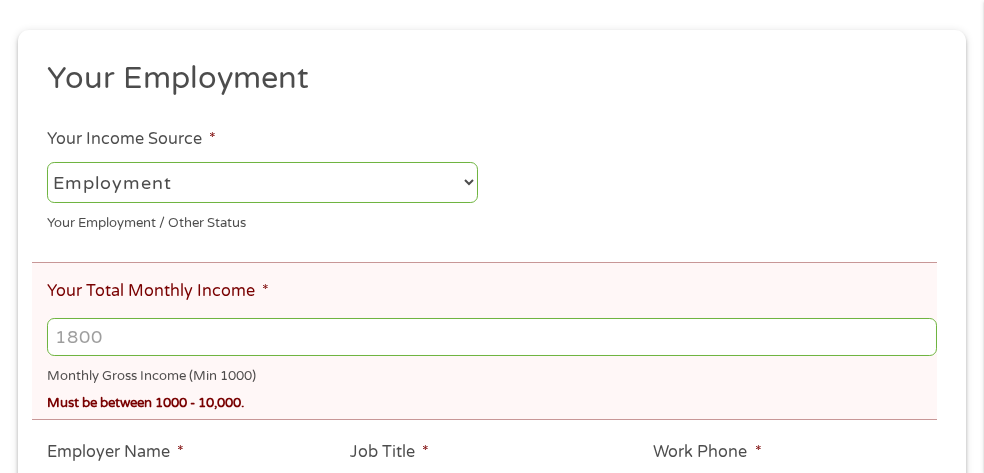 select on "selfEmployed" 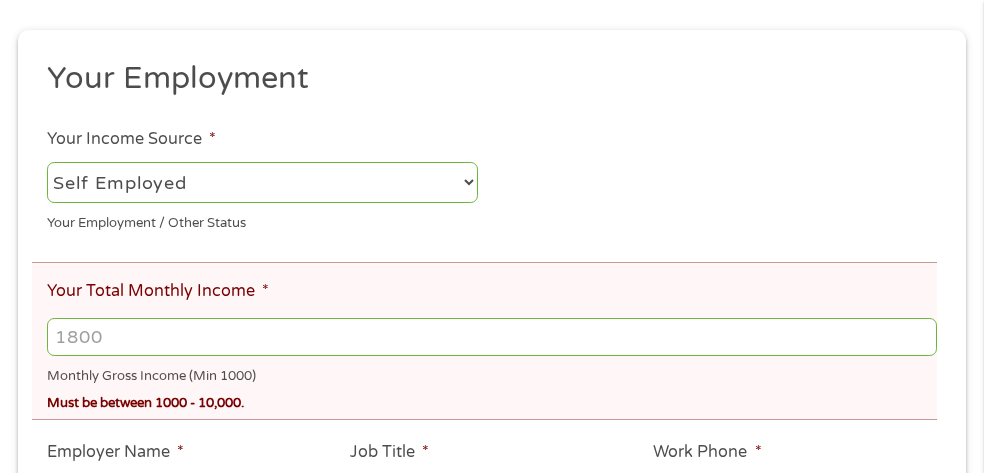 click on "--- Choose one --- Employment [DEMOGRAPHIC_DATA] Benefits" at bounding box center (262, 182) 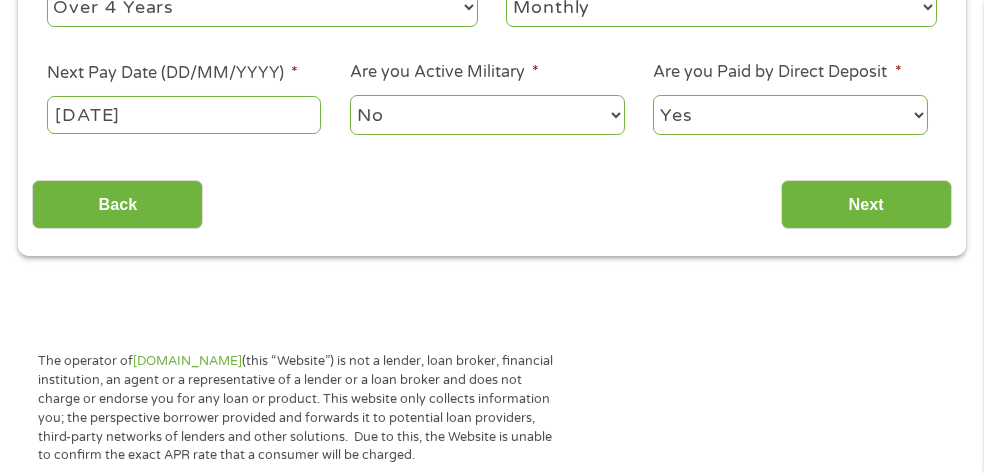 scroll, scrollTop: 921, scrollLeft: 0, axis: vertical 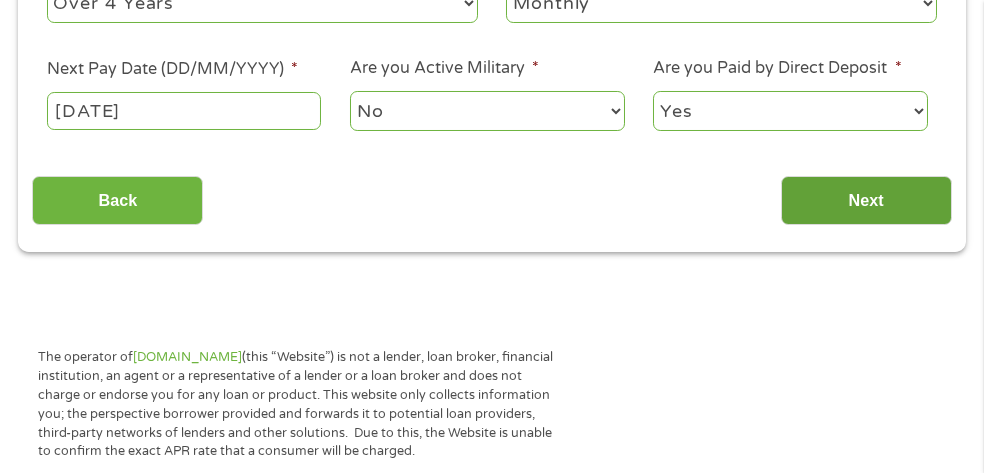 click on "Next" at bounding box center [866, 200] 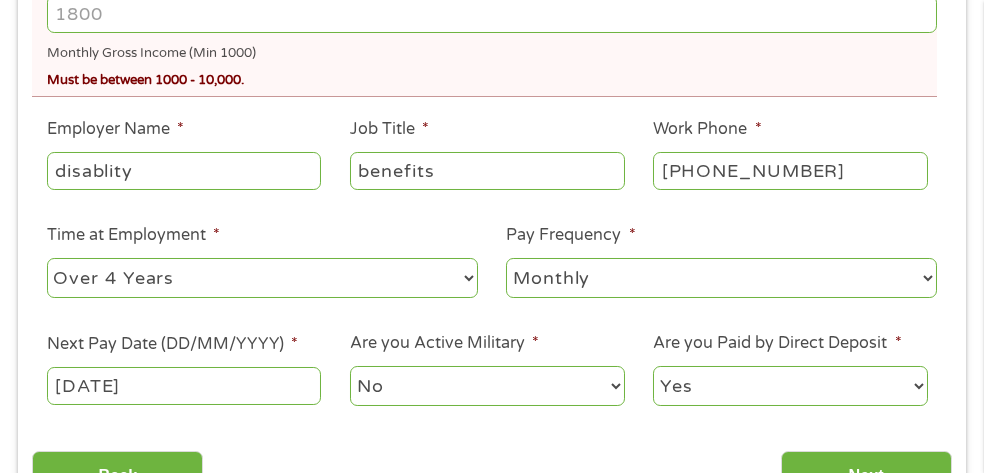 scroll, scrollTop: 8, scrollLeft: 8, axis: both 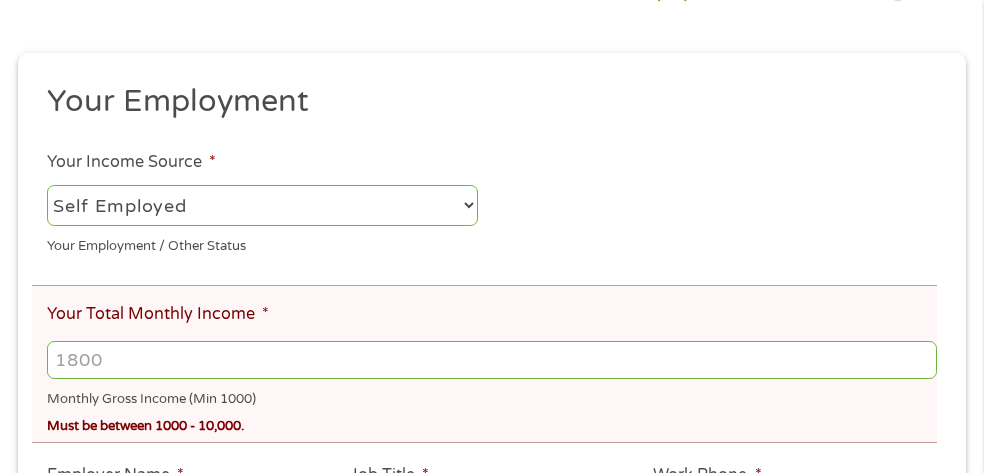 click on "--- Choose one --- Employment [DEMOGRAPHIC_DATA] Benefits" at bounding box center [262, 205] 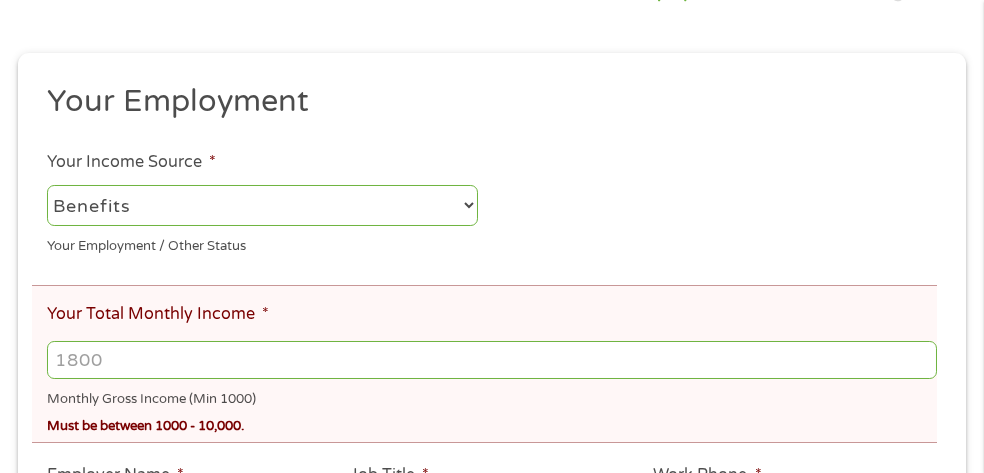 click on "--- Choose one --- Employment [DEMOGRAPHIC_DATA] Benefits" at bounding box center (262, 205) 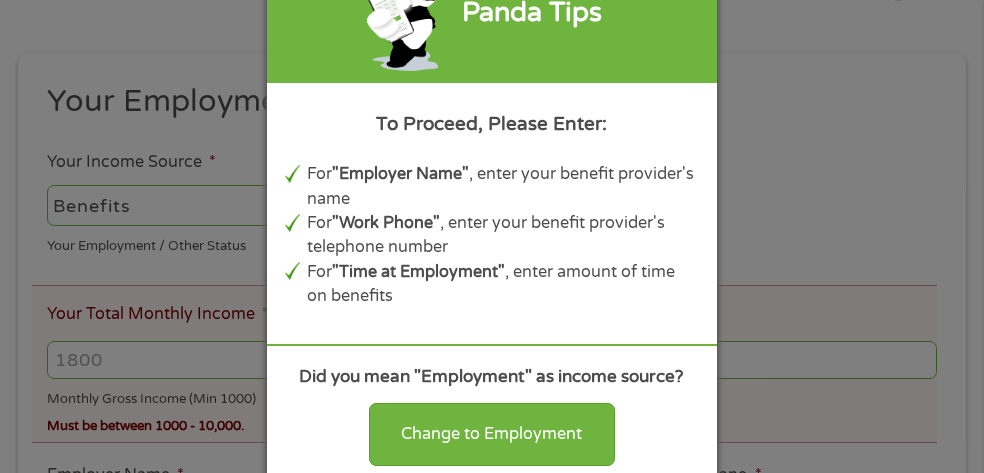 click on "Panda Tips To Proceed, Please Enter: For  "Employer Name" , enter your benefit provider's name For  "Work Phone" , enter your benefit provider's telephone number For  "Time at Employment" , enter amount of time on benefits Did you mean "Employment" as income source? Change to Employment Continue with selection" at bounding box center [492, 236] 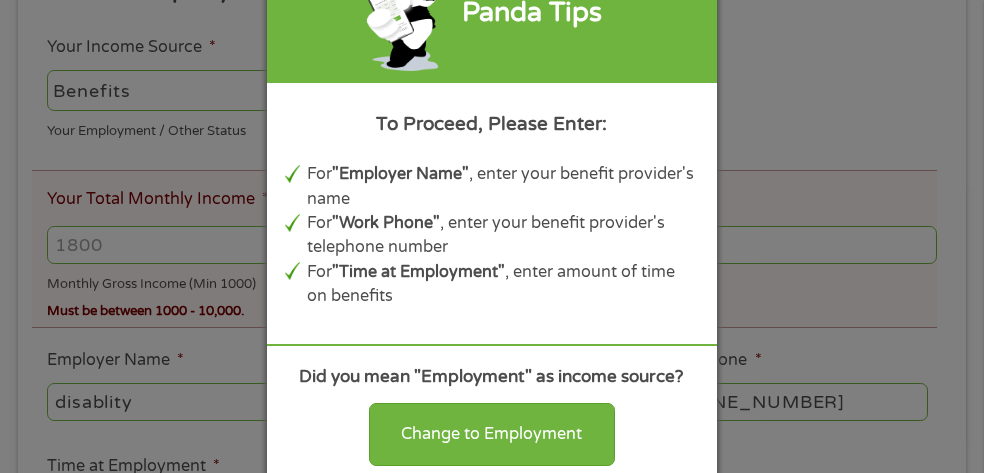 scroll, scrollTop: 415, scrollLeft: 0, axis: vertical 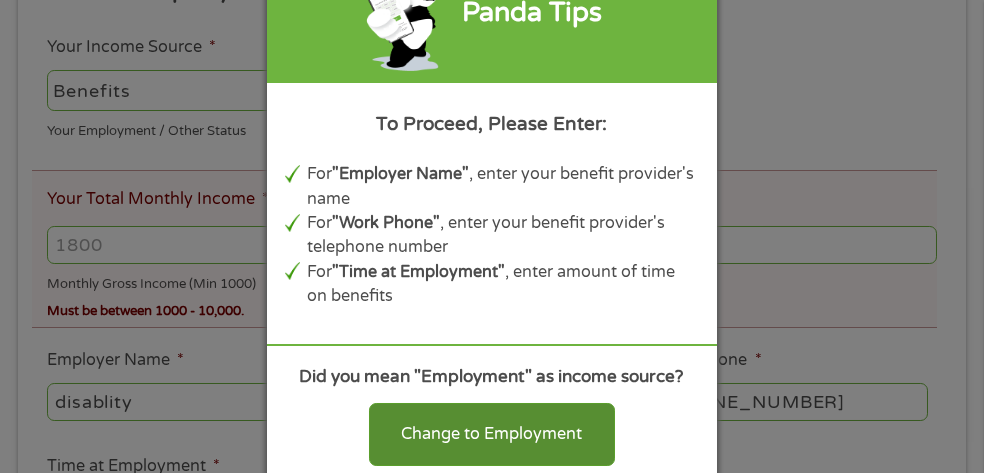 click on "Change to Employment" at bounding box center [492, 434] 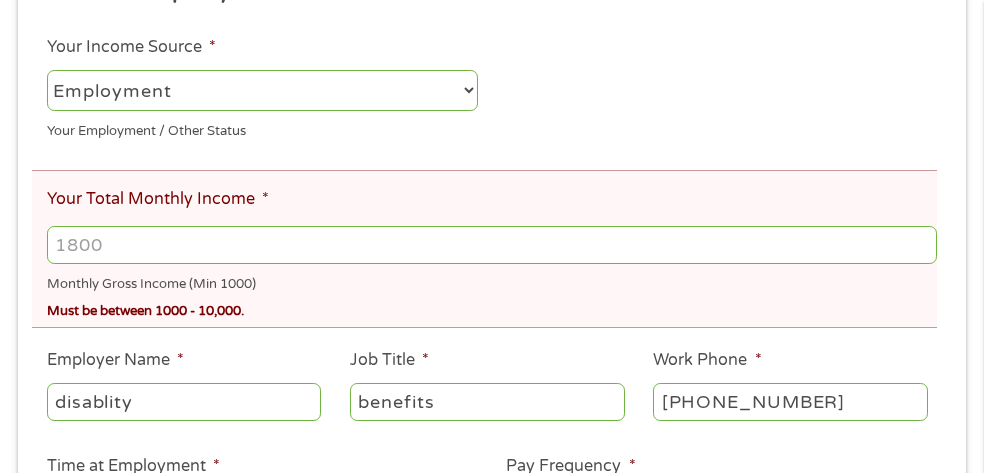 click on "--- Choose one --- Employment [DEMOGRAPHIC_DATA] Benefits" at bounding box center (262, 90) 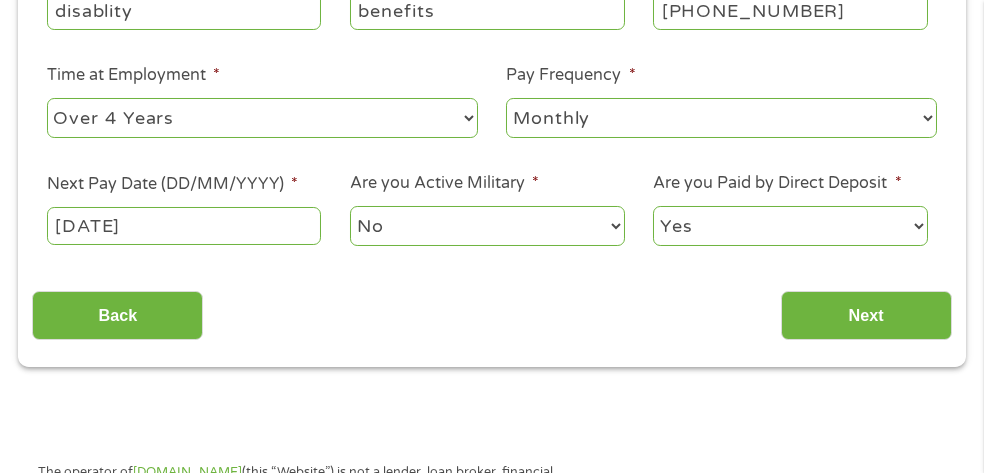 scroll, scrollTop: 811, scrollLeft: 0, axis: vertical 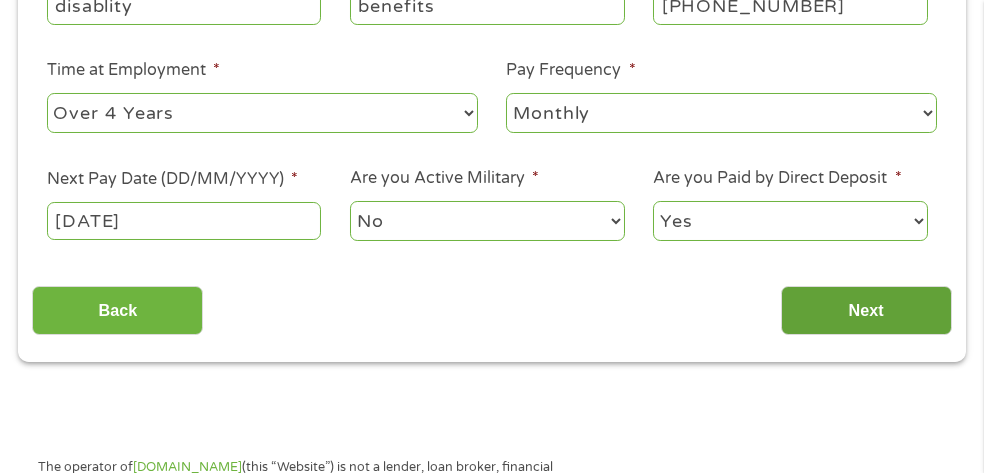 click on "Next" at bounding box center (866, 310) 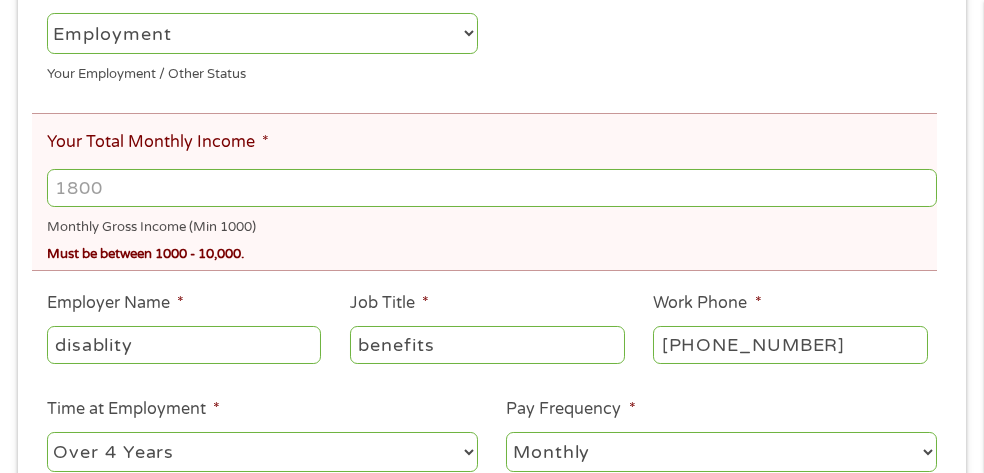 scroll, scrollTop: 177, scrollLeft: 0, axis: vertical 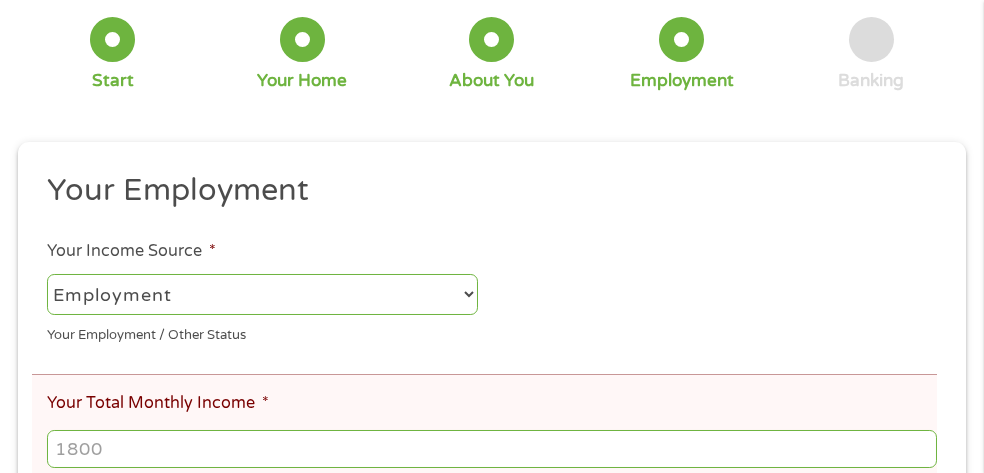 click on "--- Choose one --- Employment [DEMOGRAPHIC_DATA] Benefits" at bounding box center (262, 294) 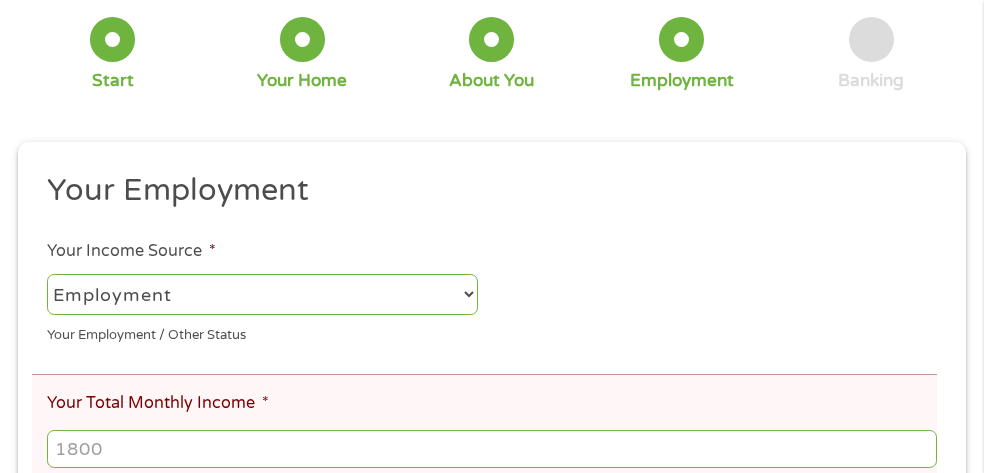 select on "selfEmployed" 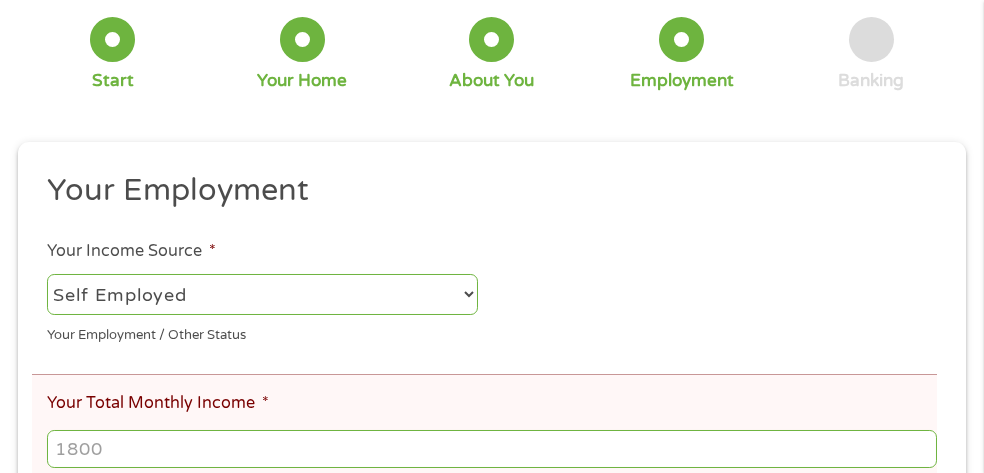 click on "--- Choose one --- Employment [DEMOGRAPHIC_DATA] Benefits" at bounding box center [262, 294] 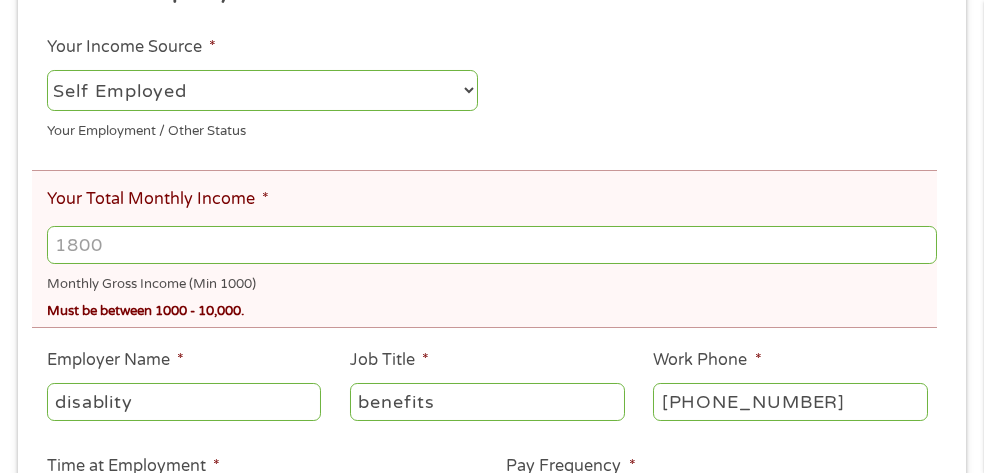 scroll, scrollTop: 419, scrollLeft: 0, axis: vertical 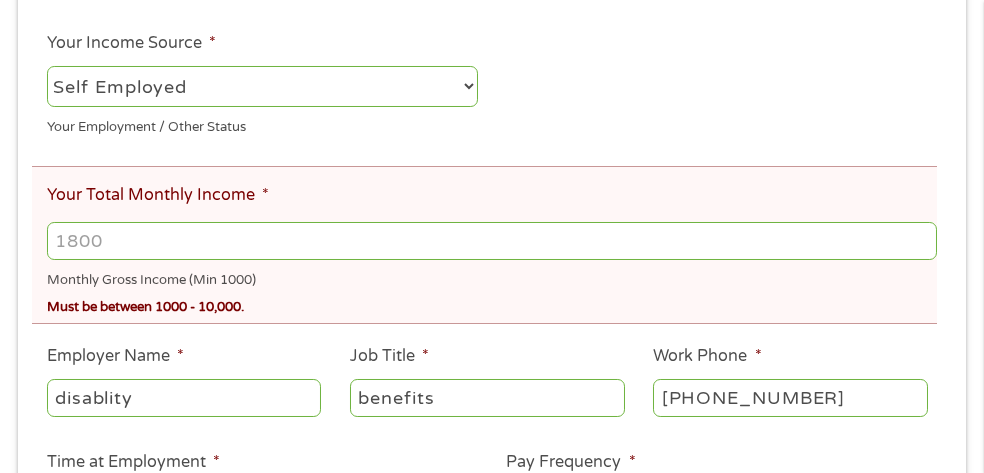 click on "Your Total Monthly Income *" at bounding box center (492, 241) 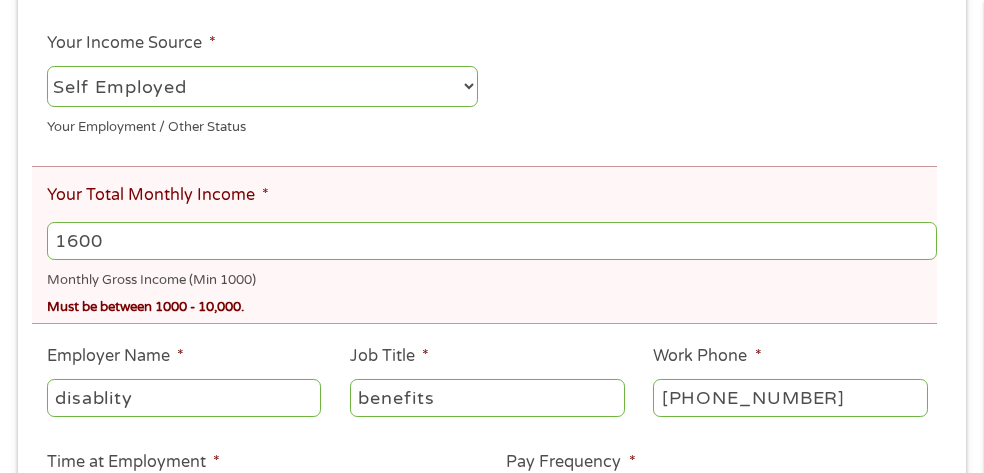 type on "1600" 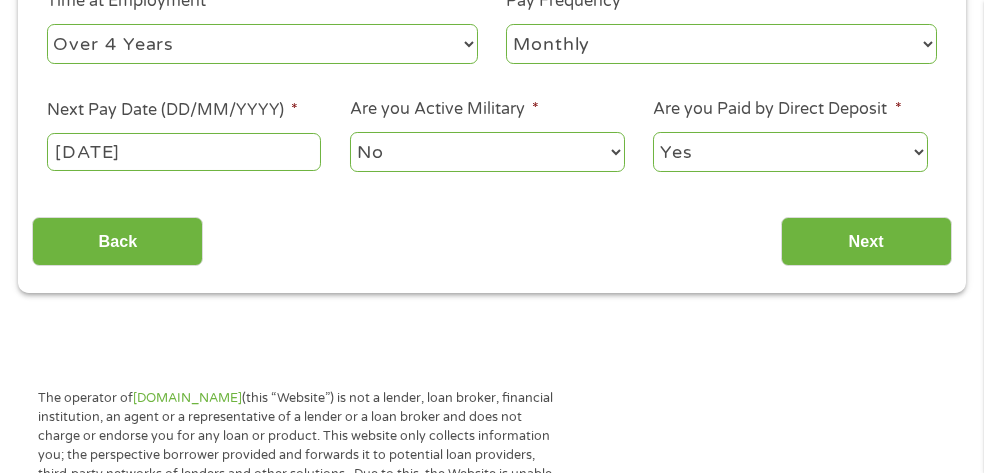 scroll, scrollTop: 880, scrollLeft: 0, axis: vertical 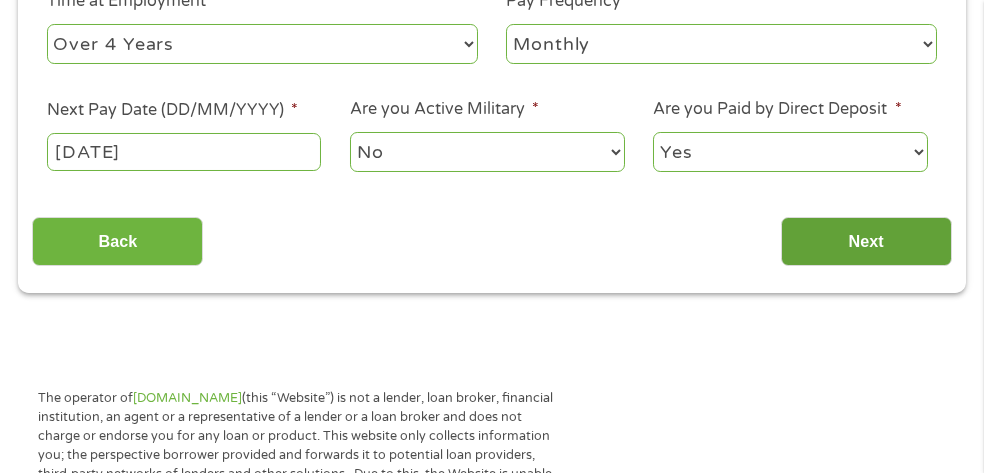 click on "Next" at bounding box center (866, 241) 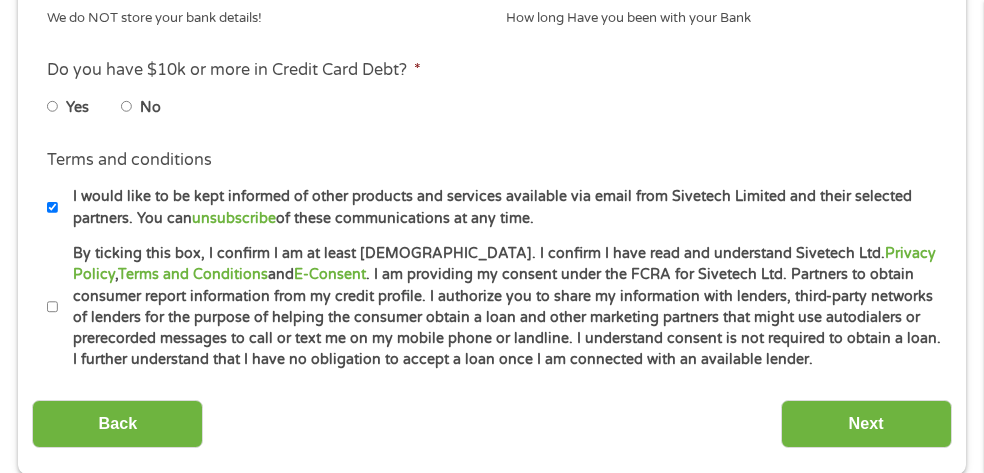 scroll, scrollTop: 8, scrollLeft: 8, axis: both 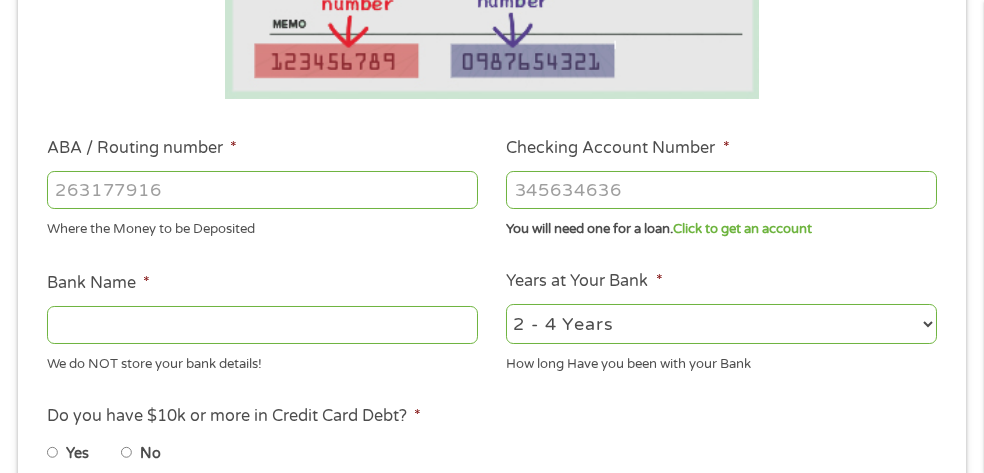 click on "Bank Name *" at bounding box center [262, 325] 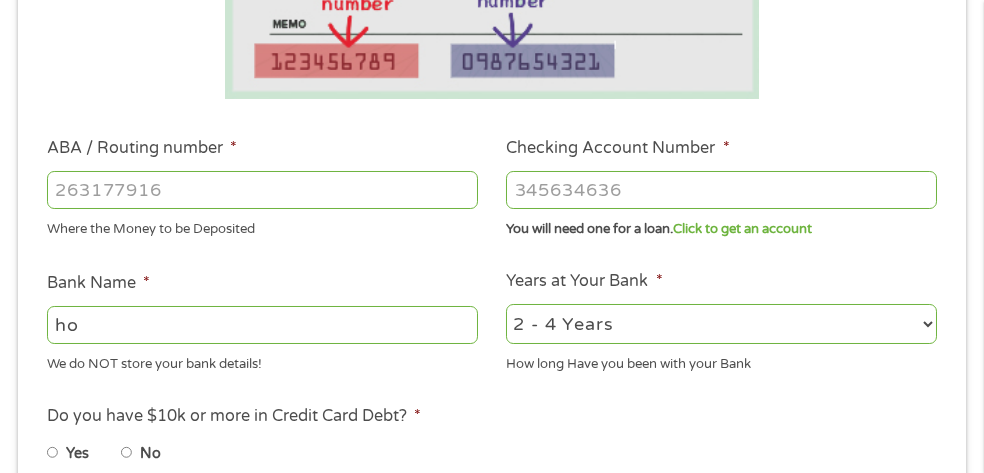 type on "h" 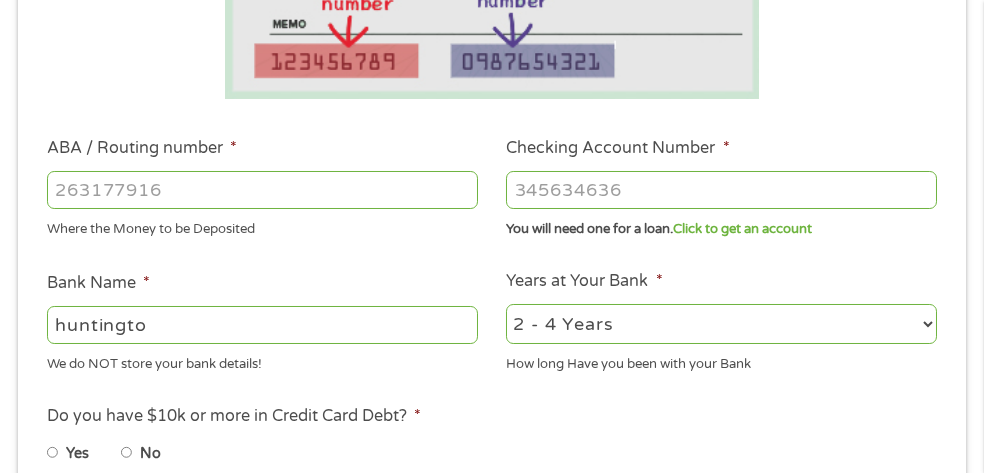 type on "huntington" 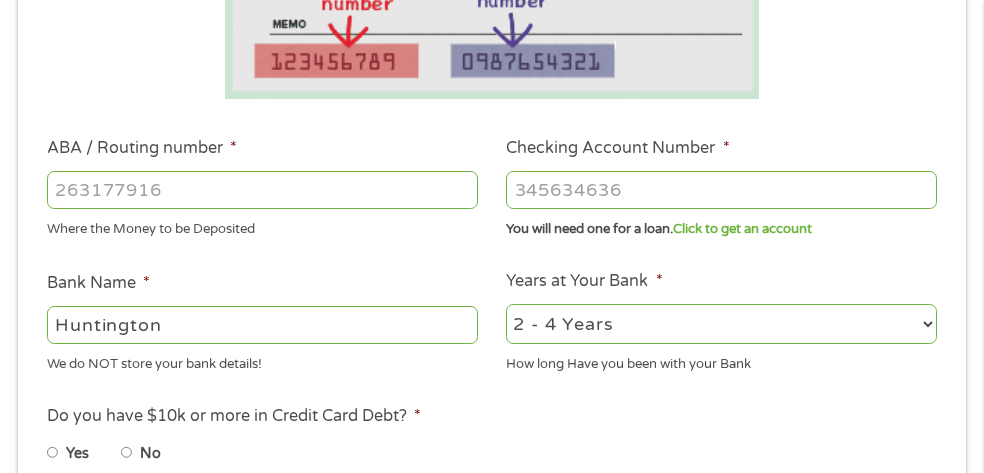 type on "Huntington" 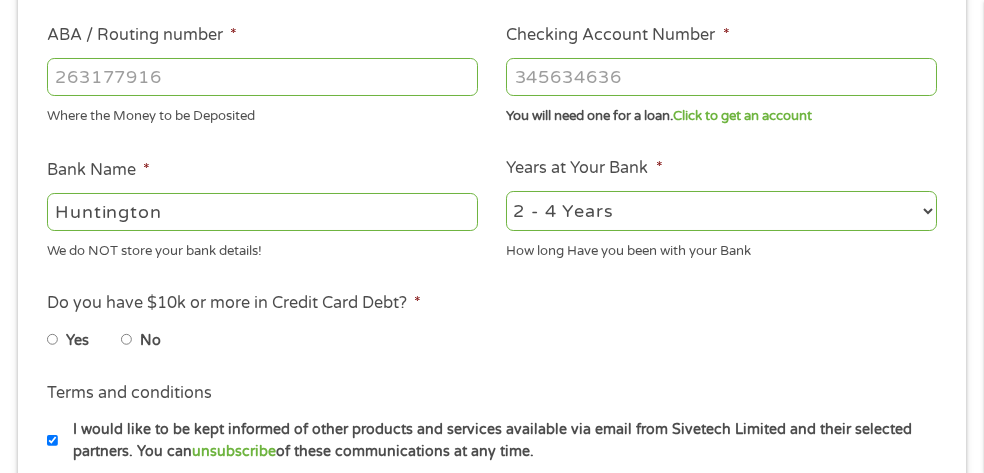 scroll, scrollTop: 659, scrollLeft: 0, axis: vertical 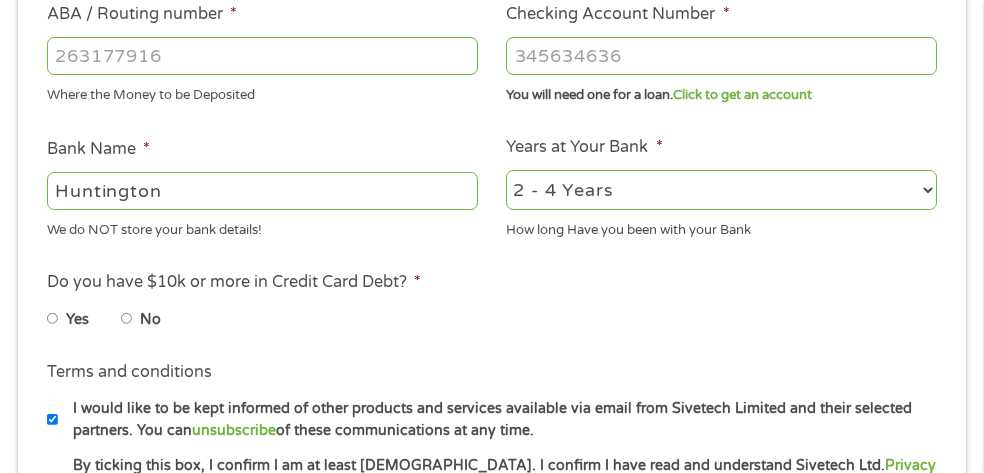 click on "No" at bounding box center [127, 319] 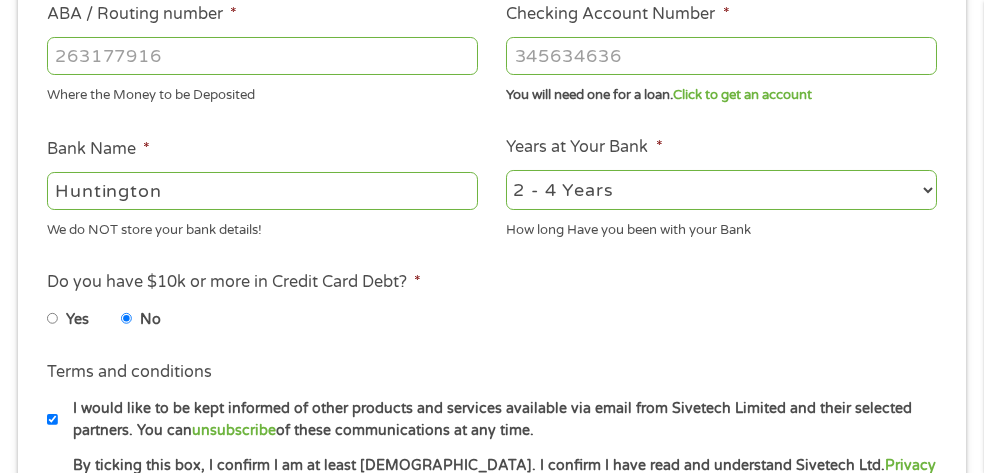click on "Yes
No" at bounding box center [285, 322] 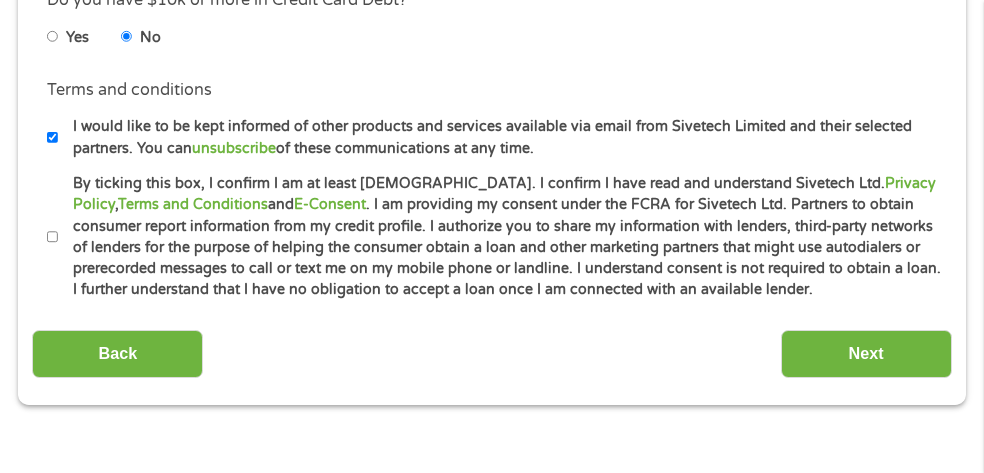scroll, scrollTop: 943, scrollLeft: 0, axis: vertical 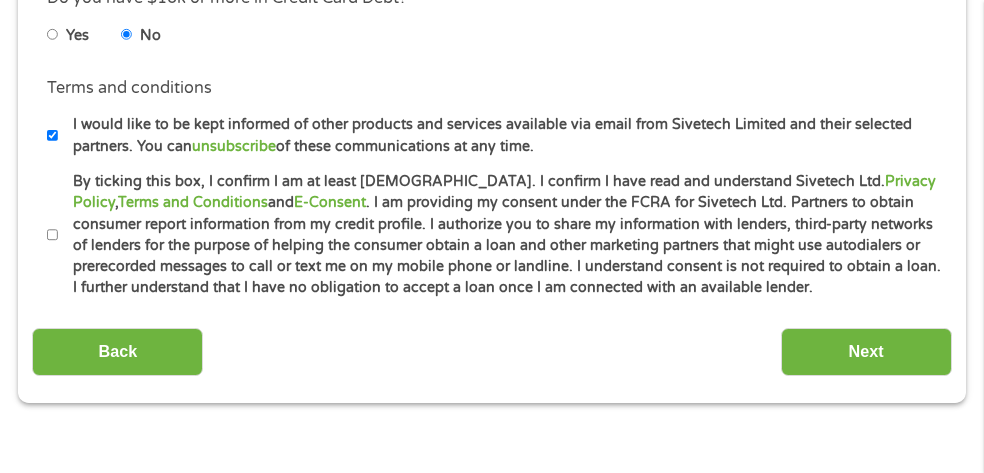 click on "By ticking this box, I confirm I am at least [DEMOGRAPHIC_DATA]. I confirm I have read and understand Sivetech Ltd.  Privacy Policy ,  Terms and Conditions  and  E-Consent . I am providing my consent under the FCRA for Sivetech Ltd. Partners to obtain consumer report information from my credit profile. I authorize you to share my information with lenders, third-party networks of lenders for the purpose of helping the consumer obtain a loan and other marketing partners that might use autodialers or prerecorded messages to call or text me on my mobile phone or landline. I understand consent is not required to obtain a loan. I further understand that I have no obligation to accept a loan once I am connected with an available lender." at bounding box center [501, 235] 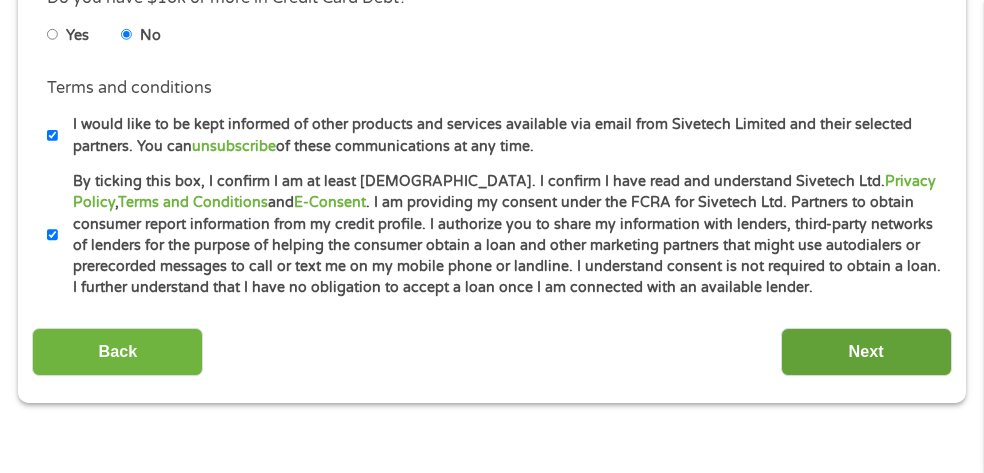 click on "Next" at bounding box center (866, 352) 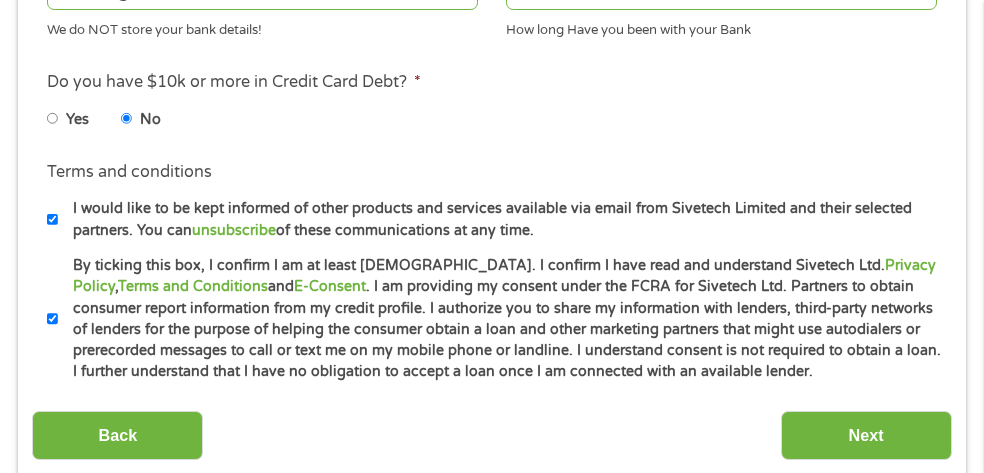 scroll, scrollTop: 9, scrollLeft: 0, axis: vertical 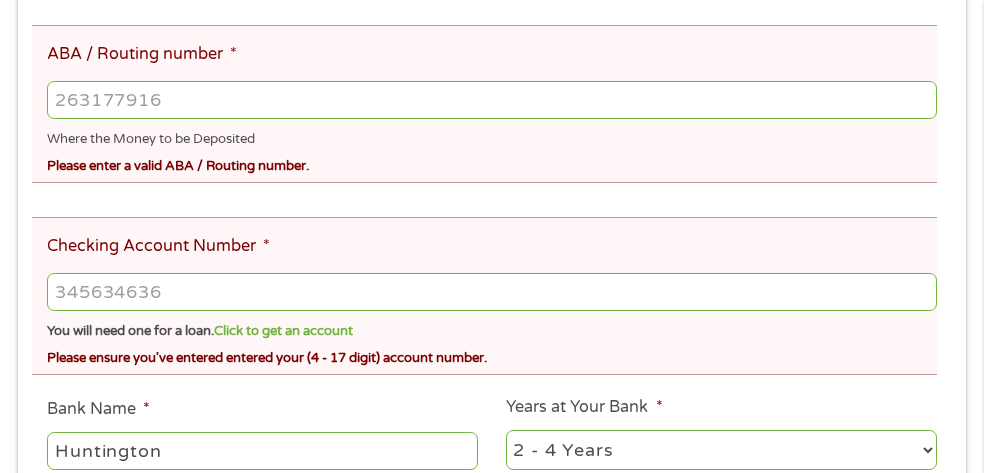 click on "ABA / Routing number *" at bounding box center [492, 100] 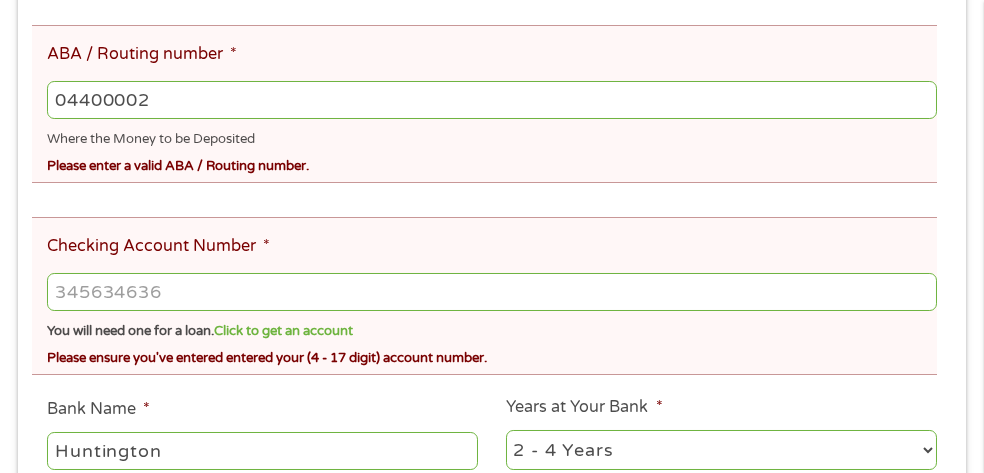 type on "044000024" 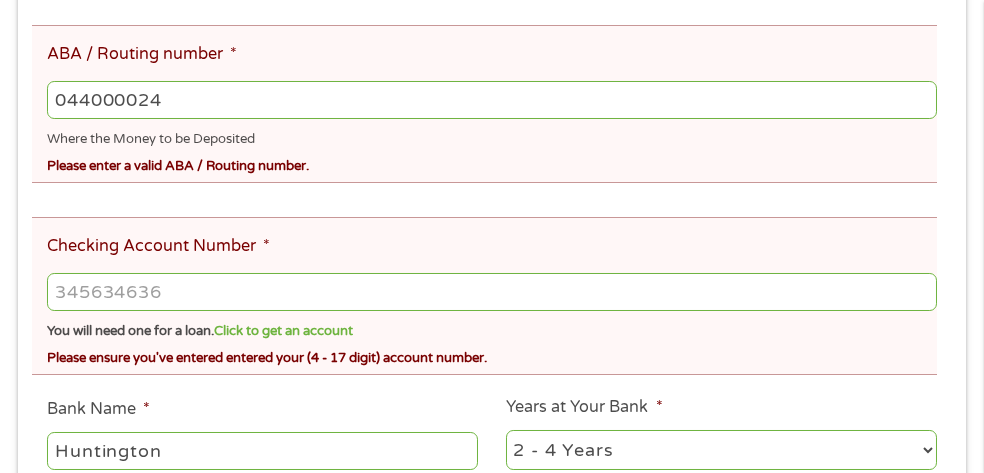 type on "HUNTINGTON NATIONAL BANK" 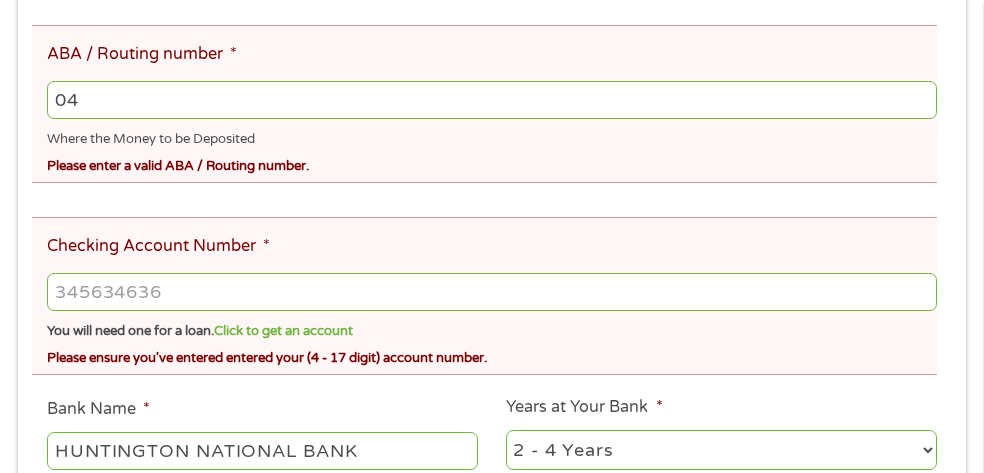 type on "0" 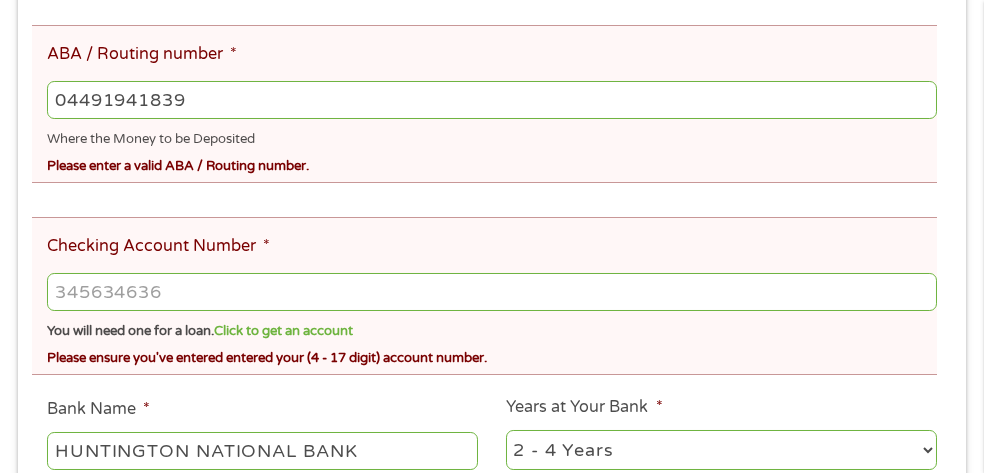 type on "04491941839" 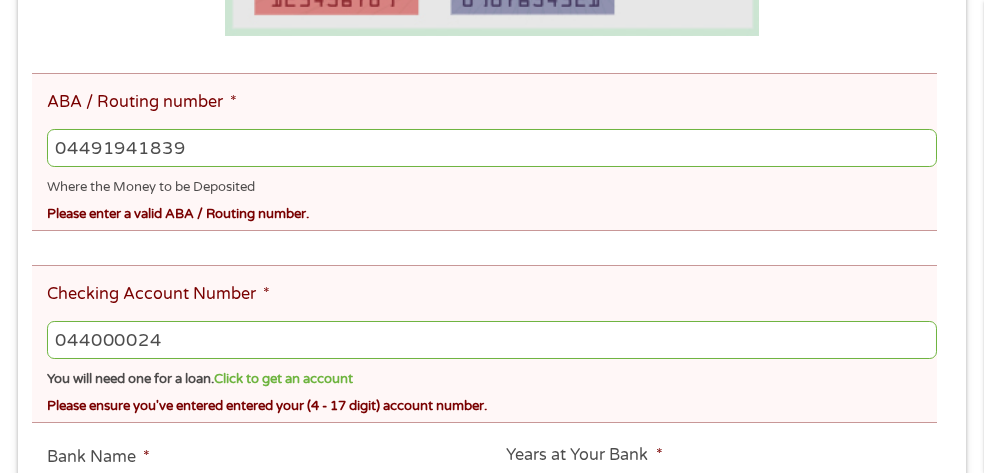scroll, scrollTop: 662, scrollLeft: 0, axis: vertical 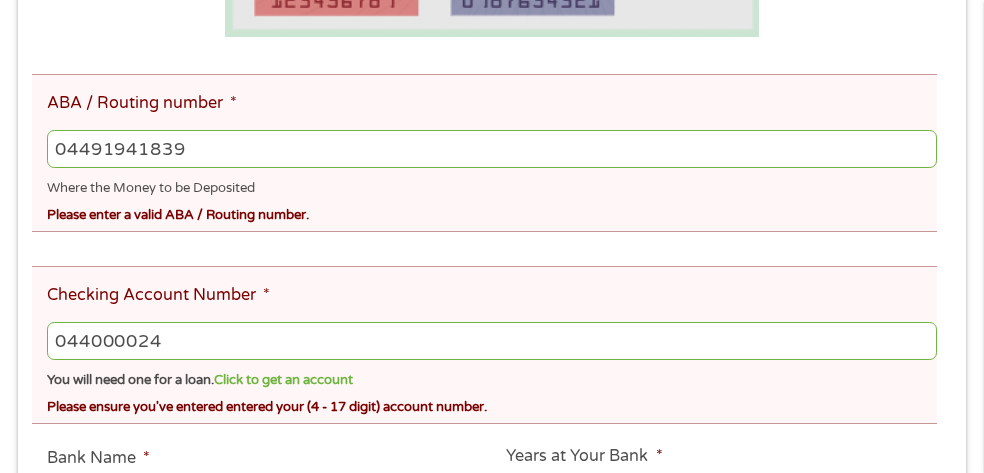 type on "044000024" 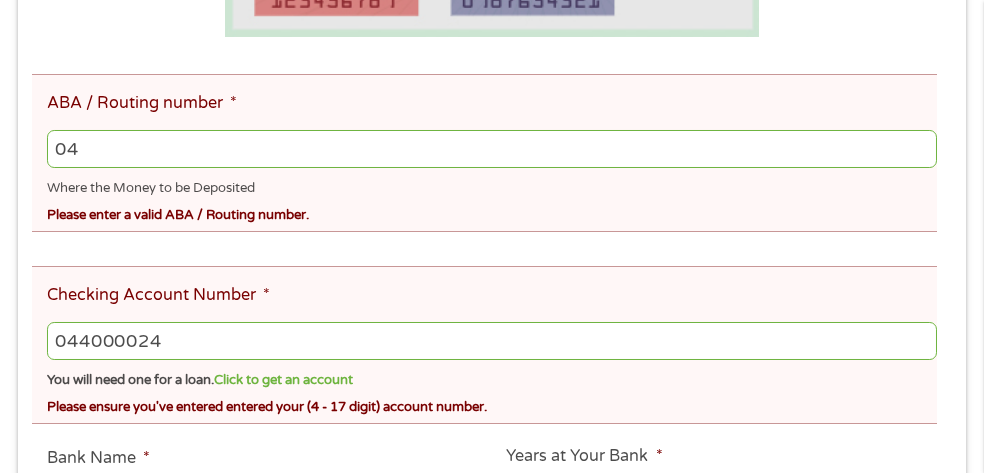 type on "0" 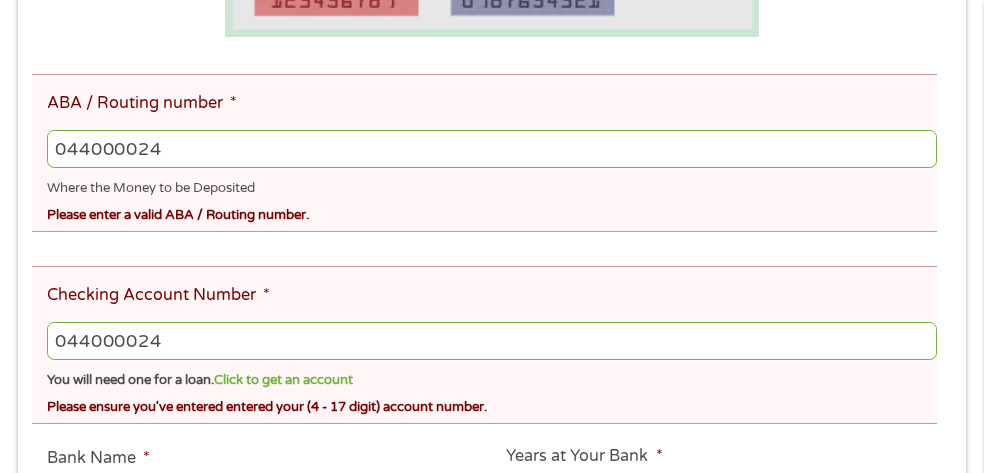 type on "044000024" 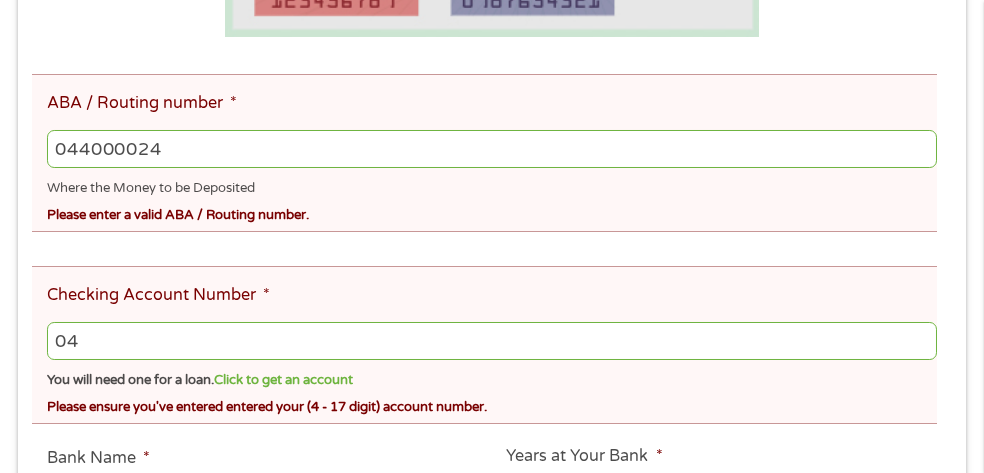 type on "0" 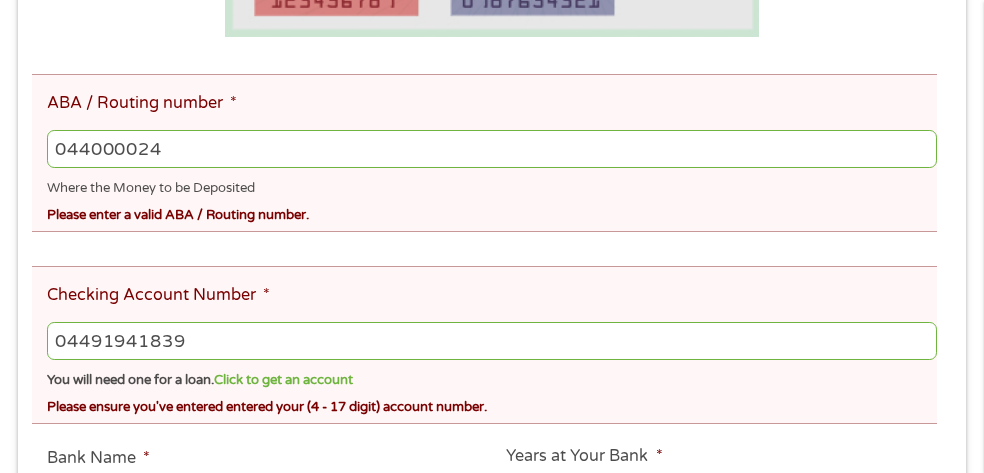 type on "04491941839" 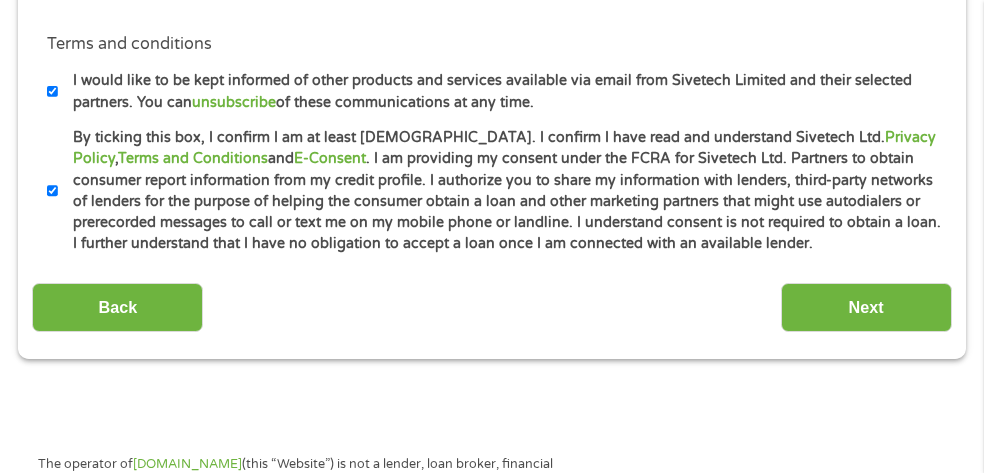 scroll, scrollTop: 1303, scrollLeft: 0, axis: vertical 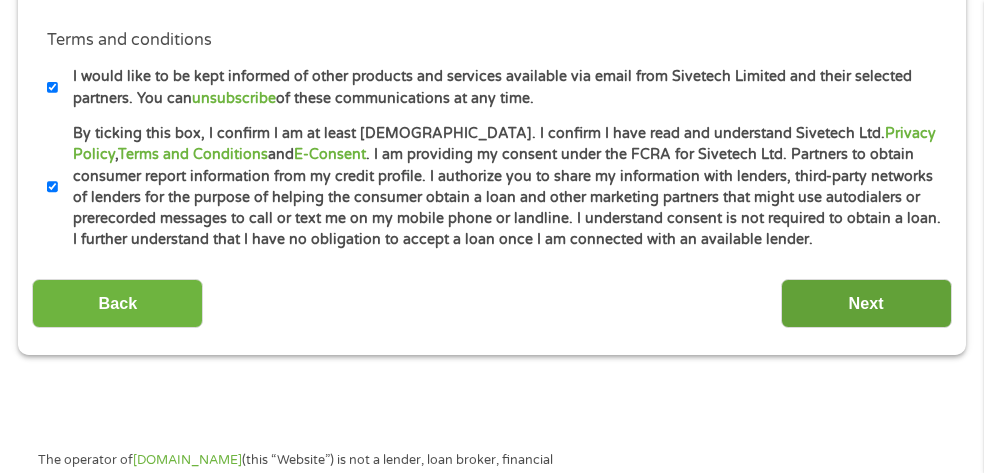 click on "Next" at bounding box center [866, 303] 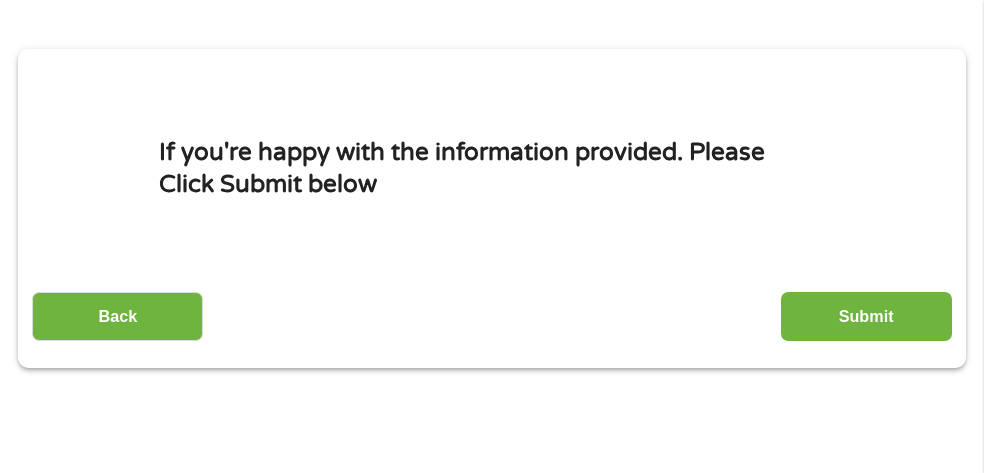 scroll, scrollTop: 9, scrollLeft: 0, axis: vertical 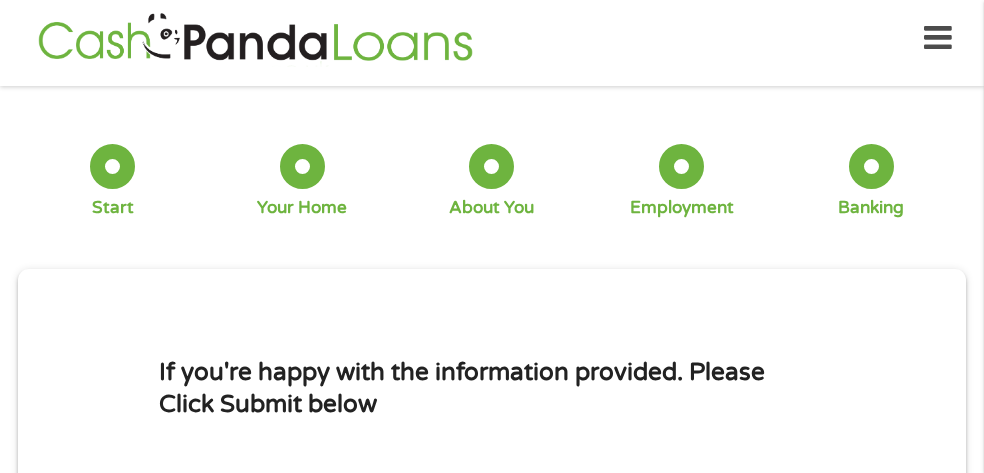drag, startPoint x: 896, startPoint y: 291, endPoint x: 881, endPoint y: 284, distance: 16.552946 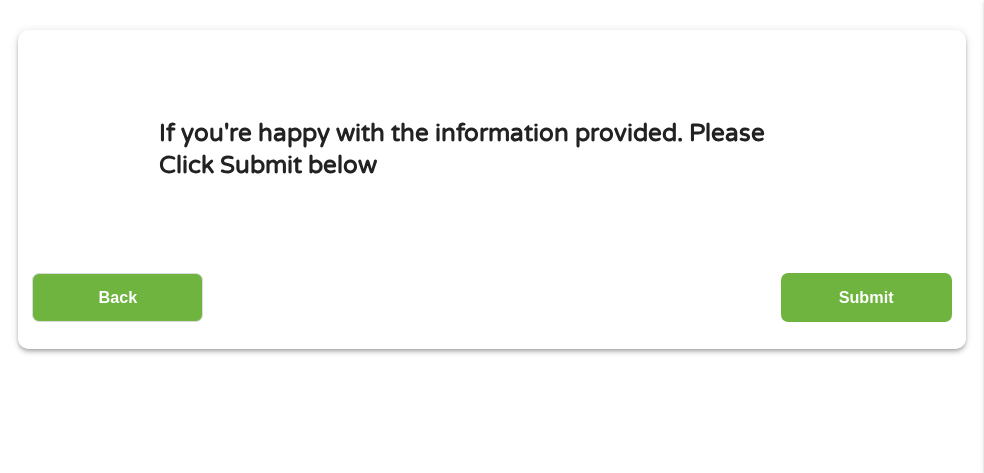 scroll, scrollTop: 251, scrollLeft: 0, axis: vertical 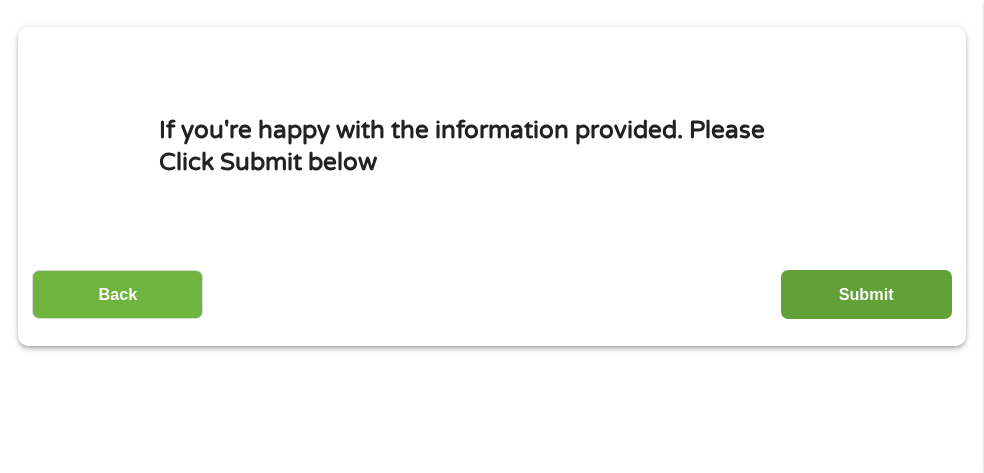 click on "Submit" at bounding box center (866, 294) 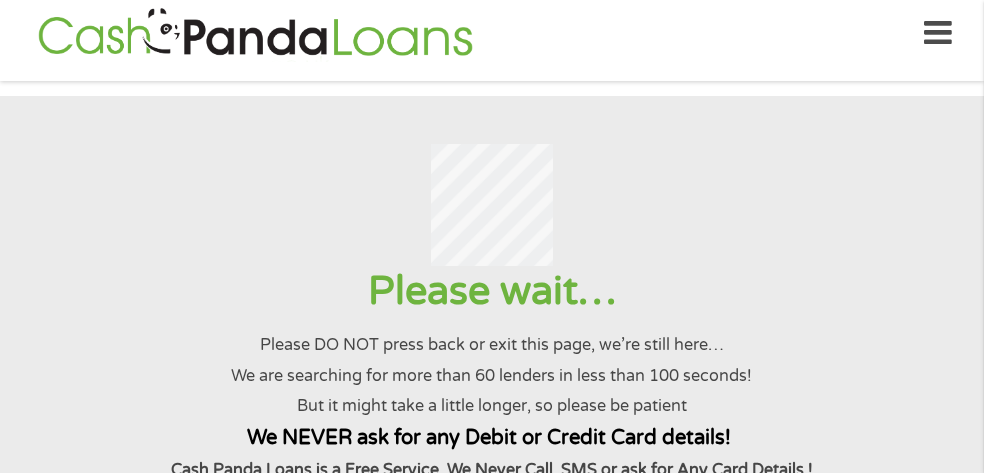 scroll, scrollTop: 0, scrollLeft: 0, axis: both 